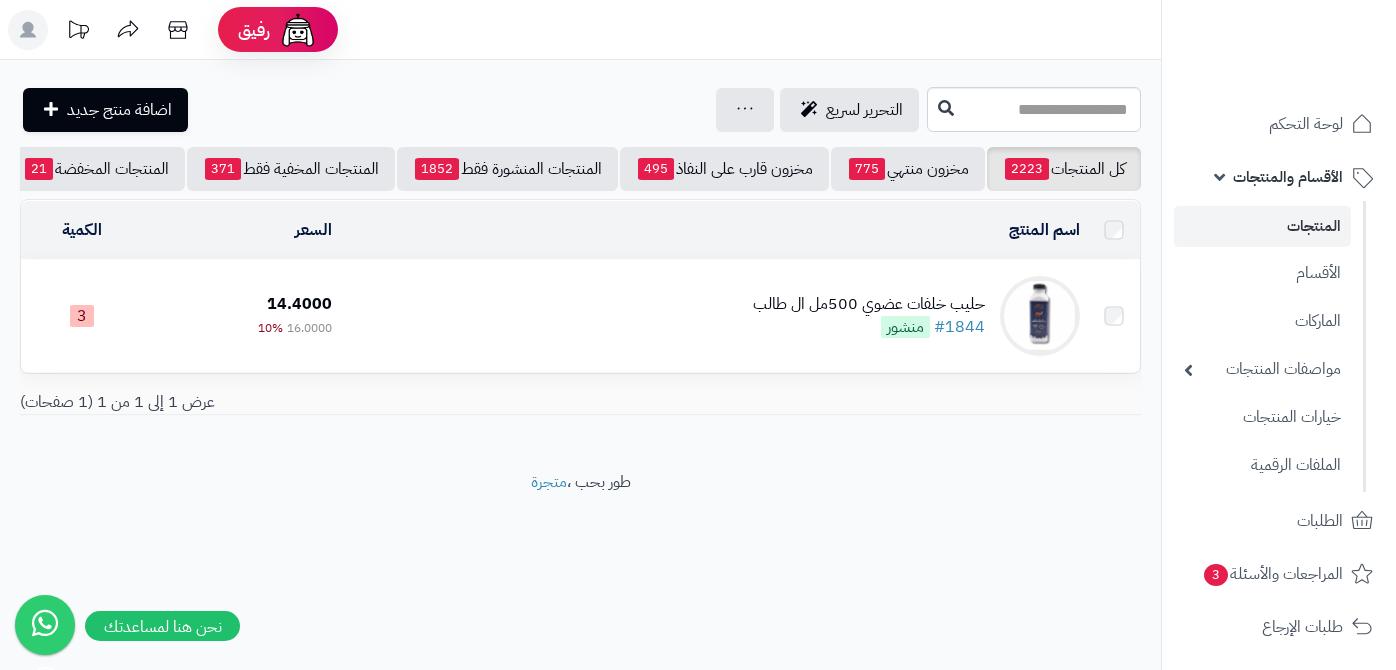 scroll, scrollTop: 0, scrollLeft: 0, axis: both 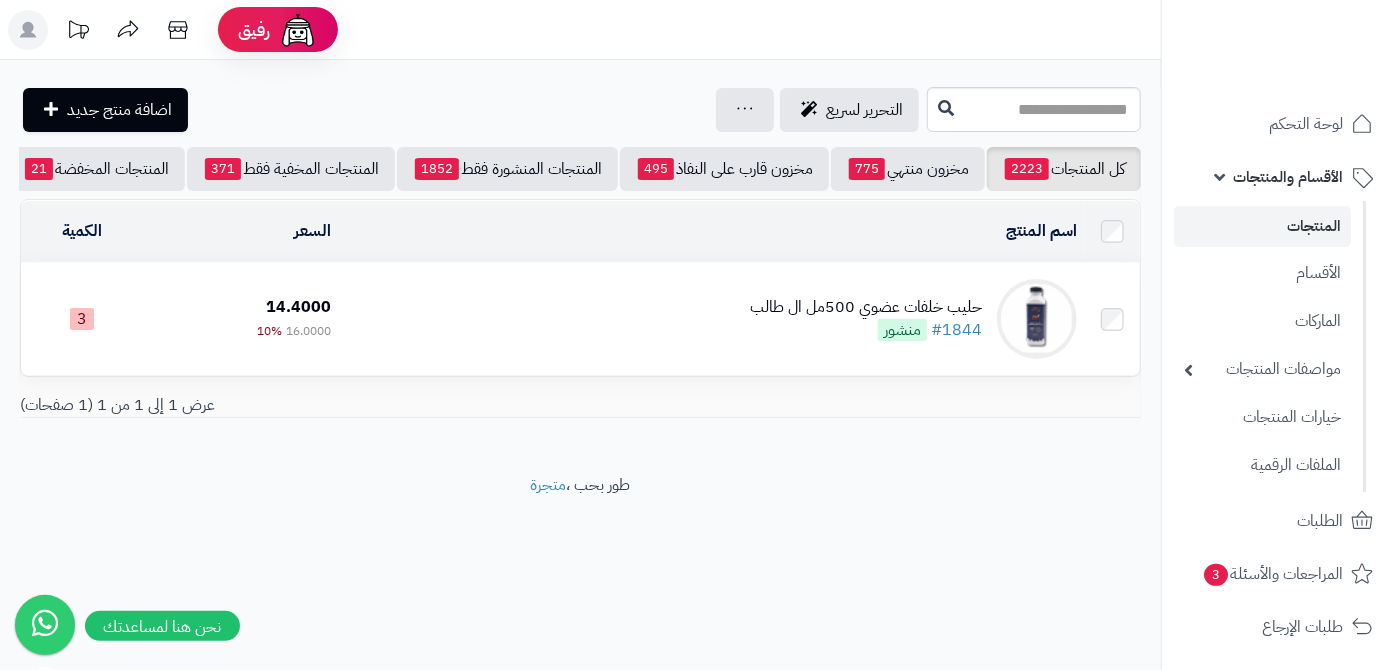 click on "حليب خلفات عضوي 500مل ال طالب
#[NUMBER]
منشور" at bounding box center (866, 319) 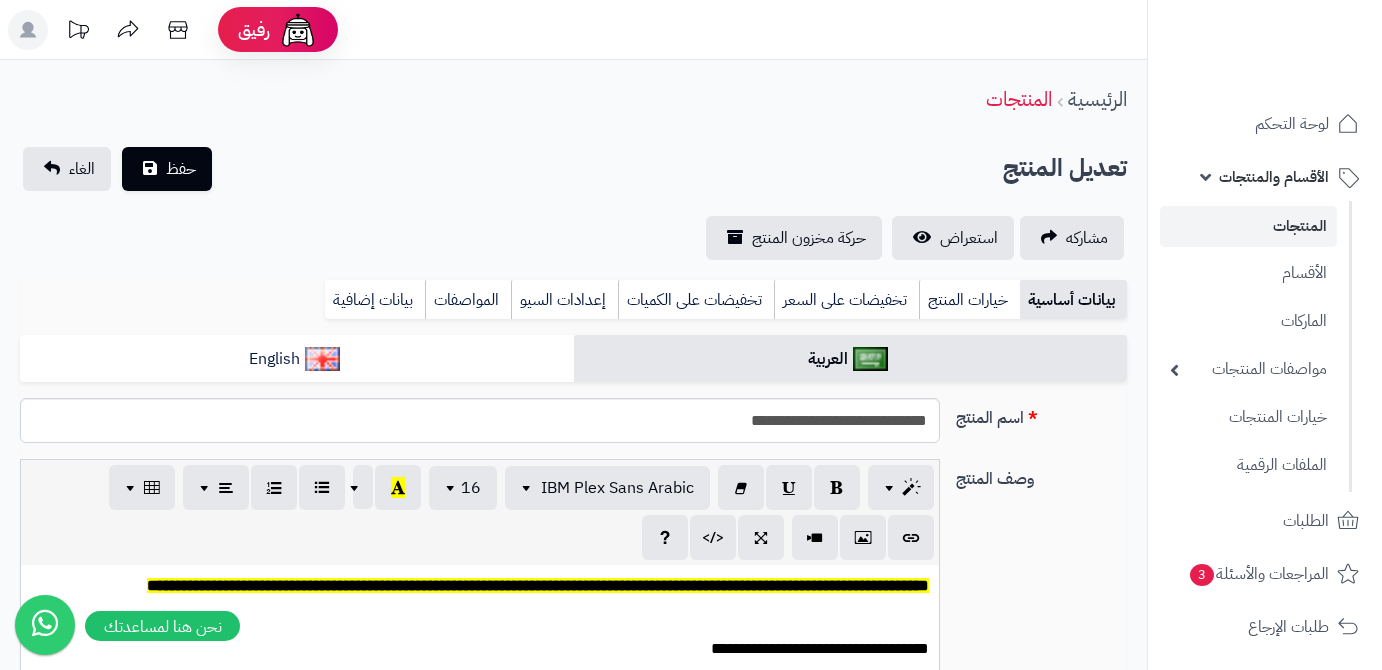 scroll, scrollTop: 0, scrollLeft: 0, axis: both 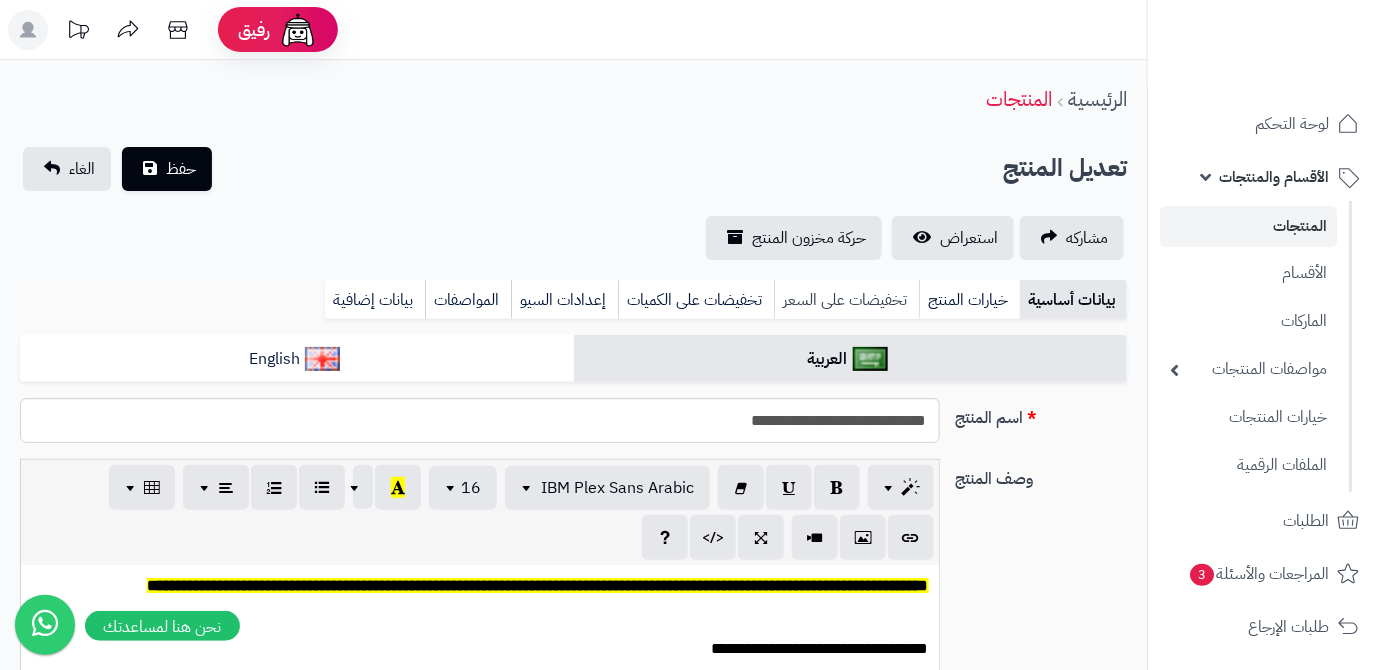 click on "تخفيضات على السعر" at bounding box center (846, 300) 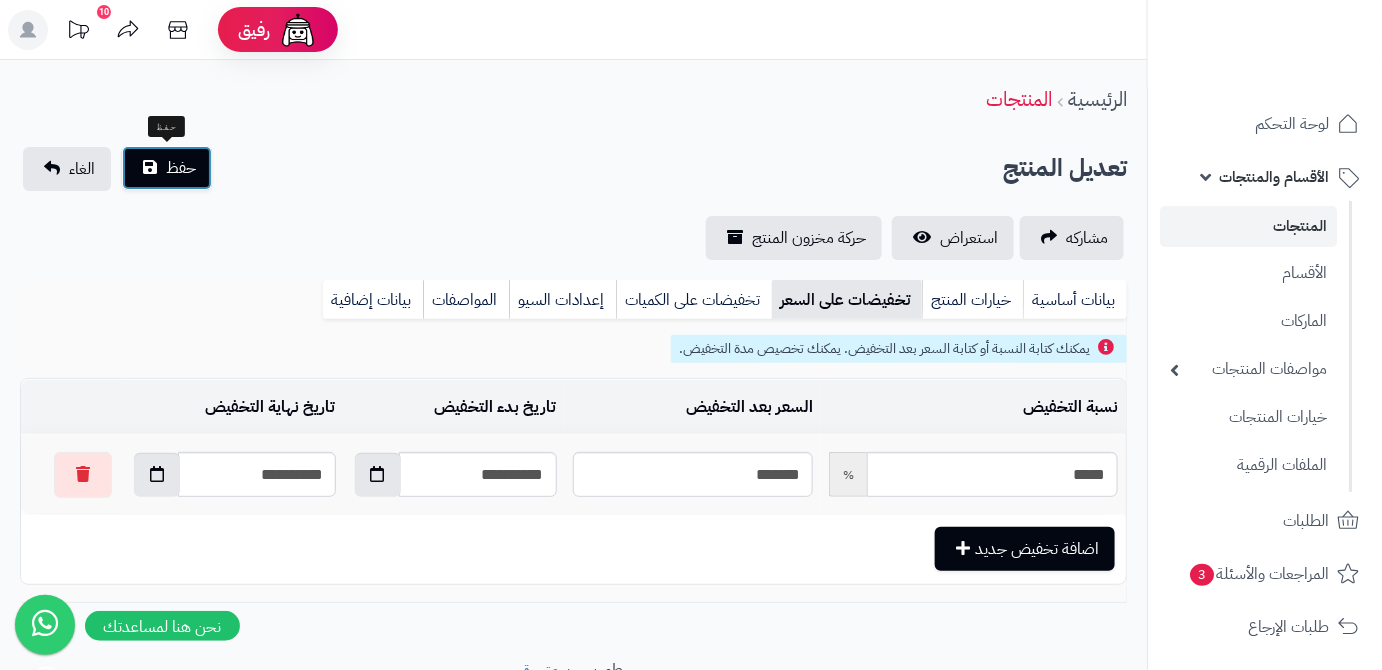 click on "حفظ" at bounding box center (167, 168) 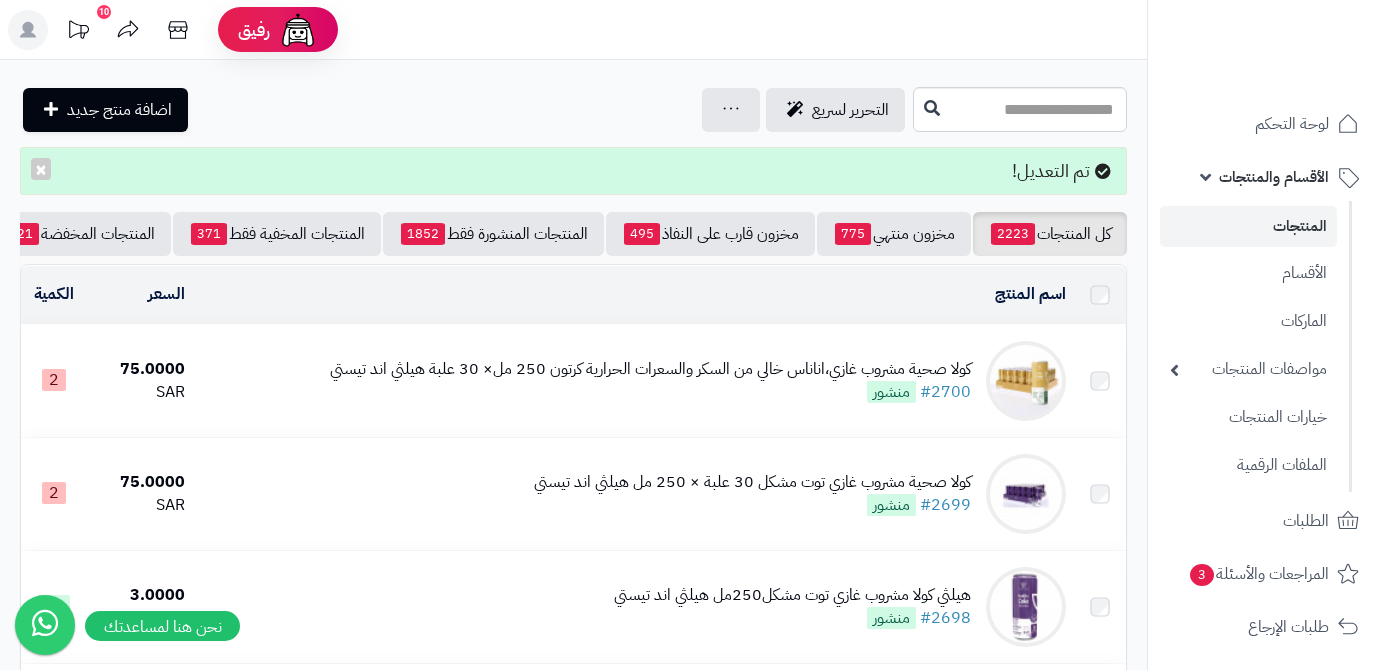scroll, scrollTop: 0, scrollLeft: 0, axis: both 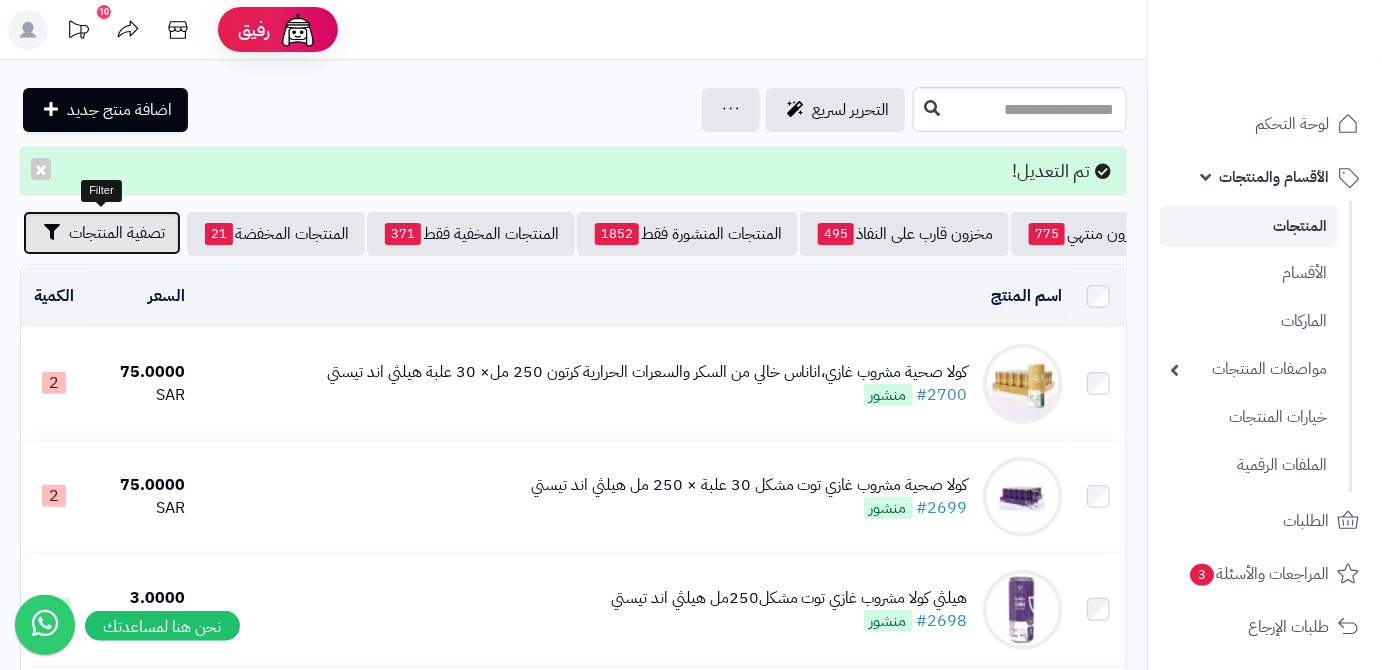 click on "تصفية المنتجات" at bounding box center [102, 233] 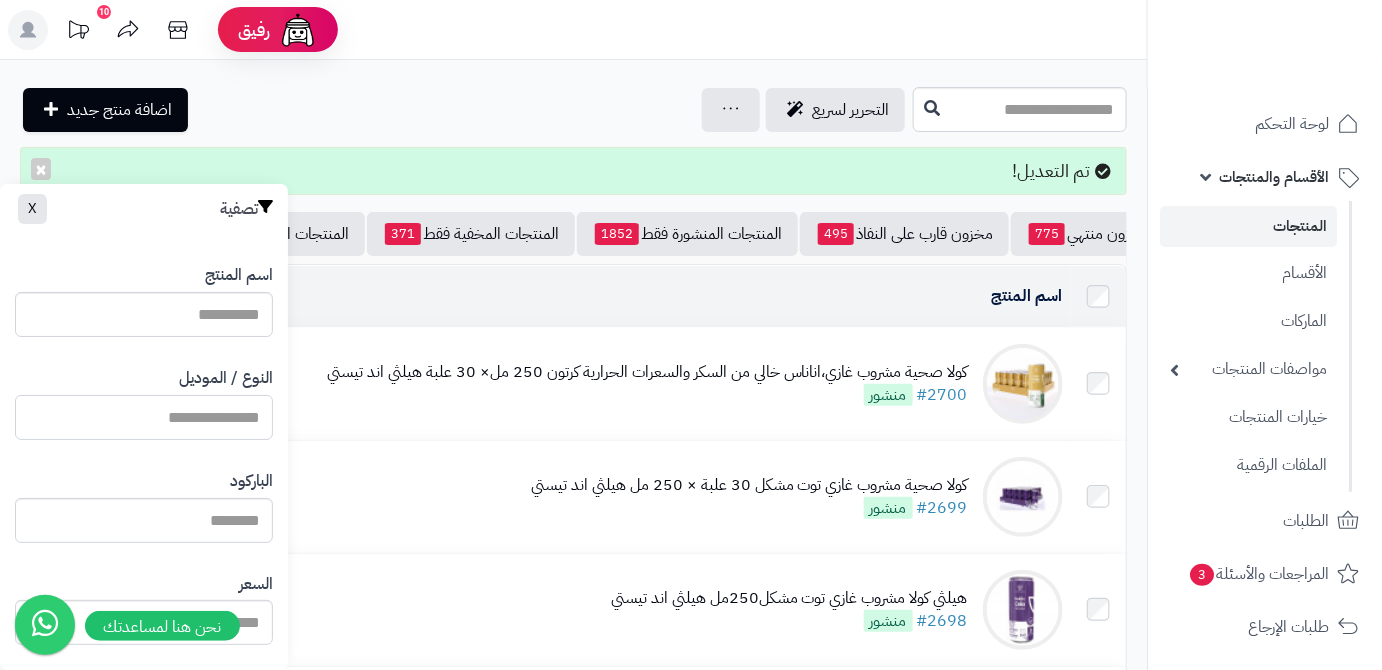 drag, startPoint x: 158, startPoint y: 440, endPoint x: 132, endPoint y: 416, distance: 35.383614 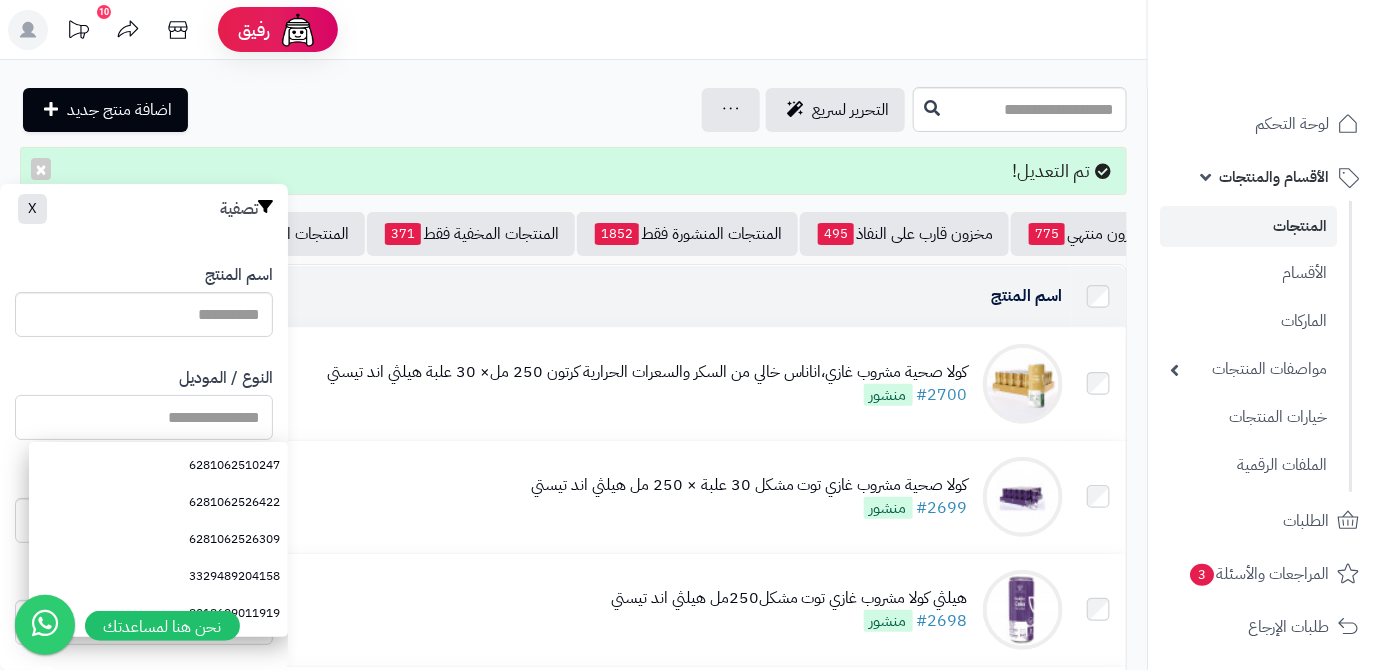 paste on "**********" 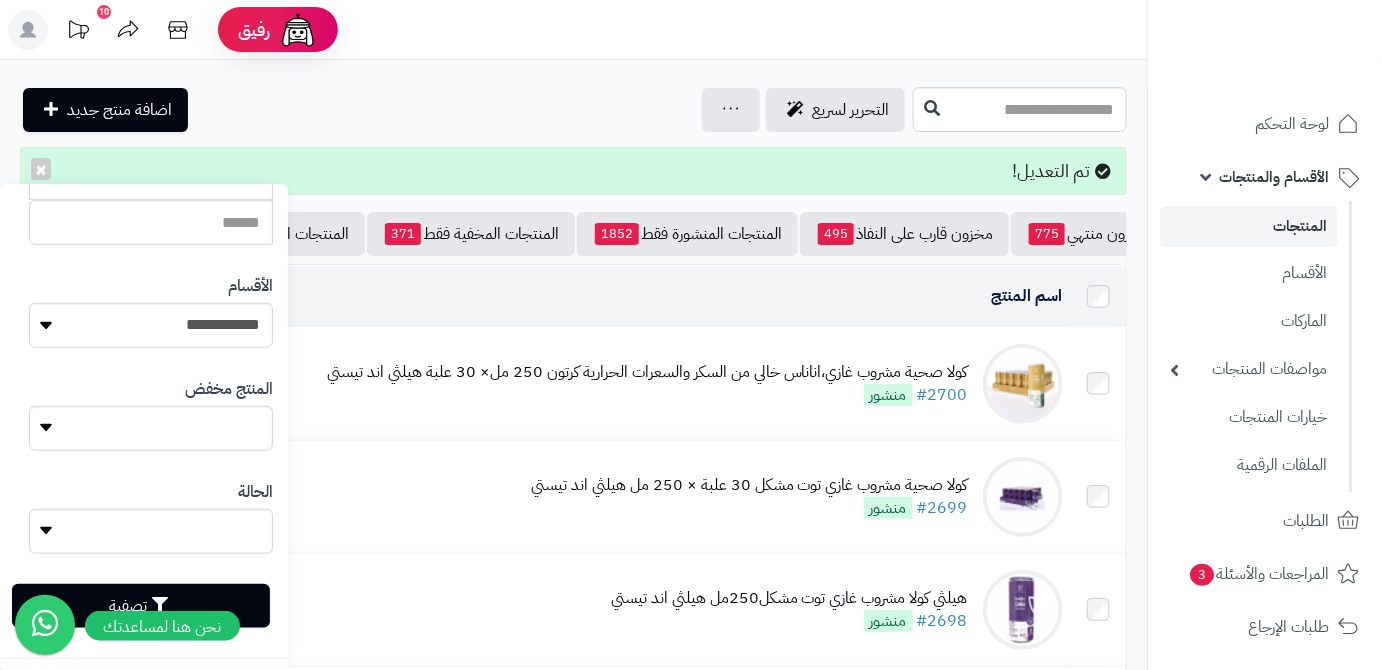 scroll, scrollTop: 552, scrollLeft: 0, axis: vertical 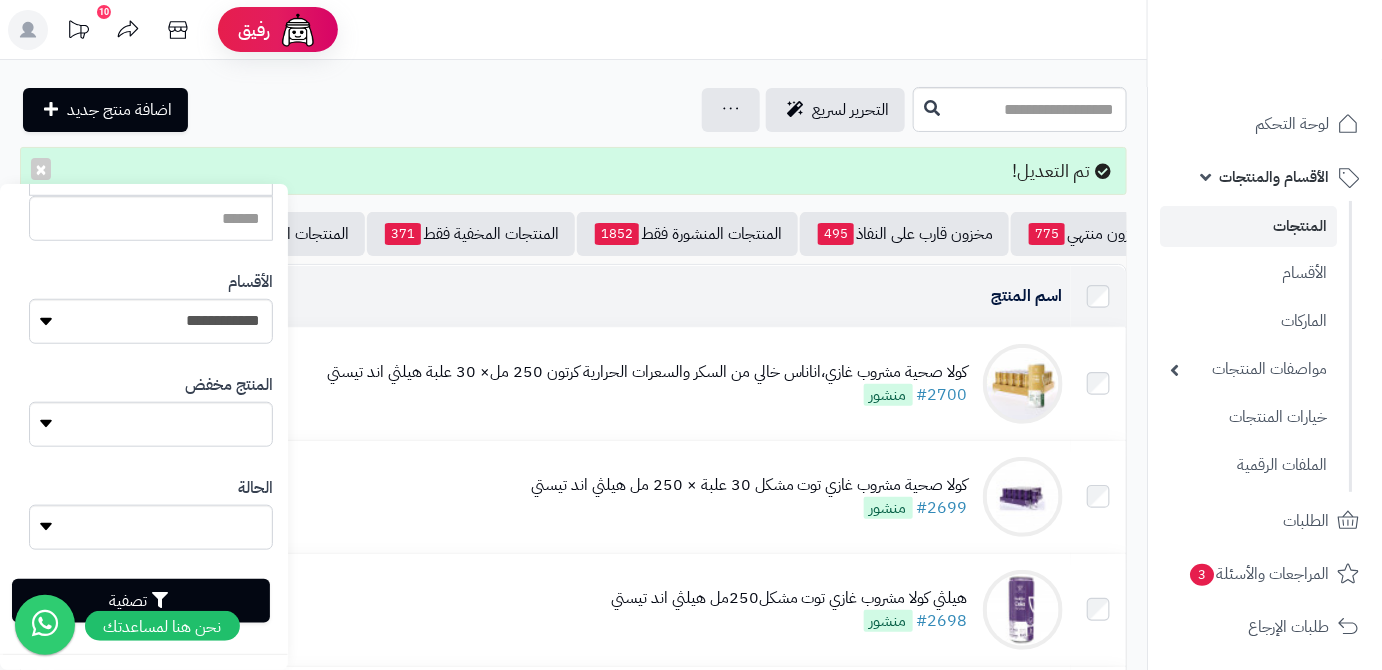 type on "**********" 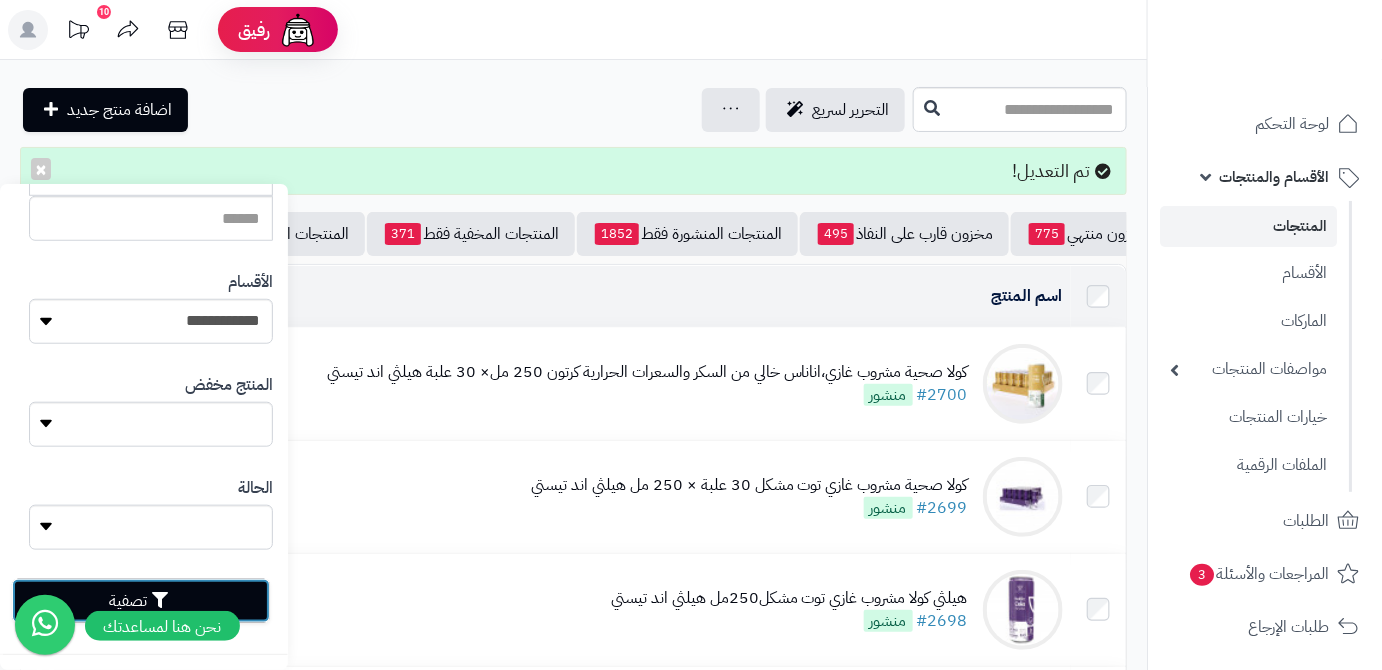 click on "تصفية" at bounding box center (141, 601) 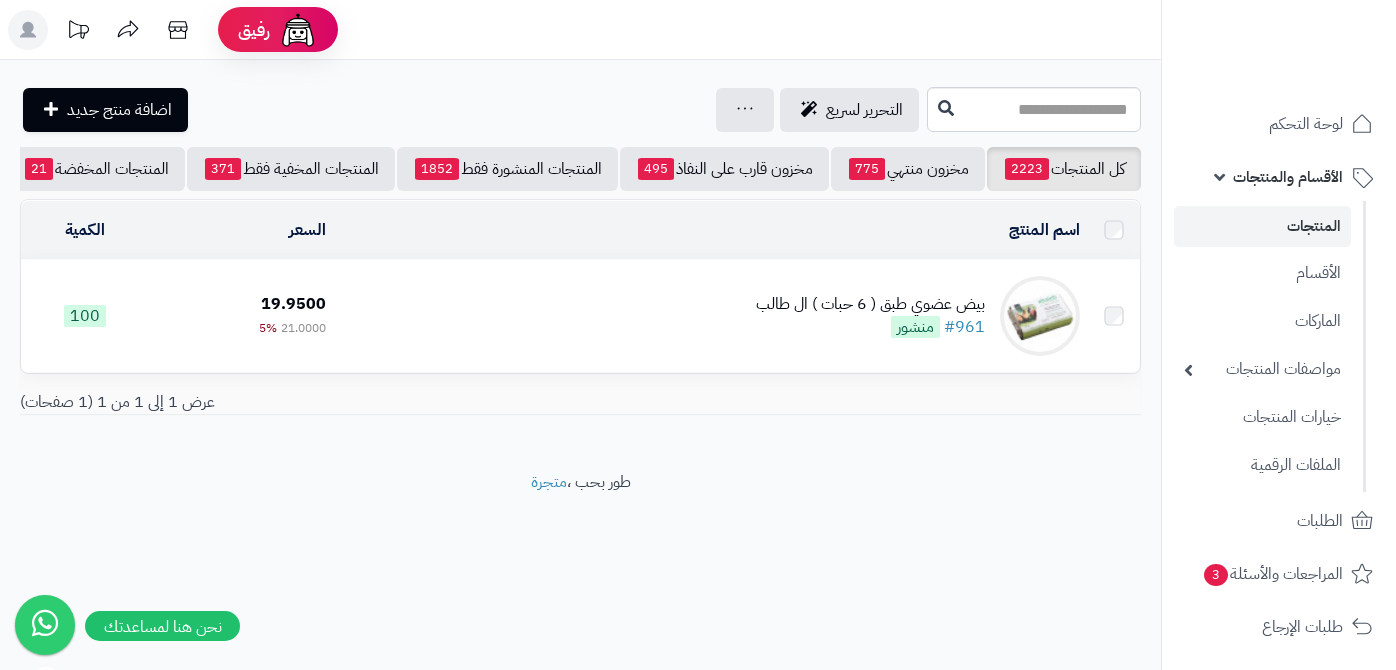 scroll, scrollTop: 0, scrollLeft: 0, axis: both 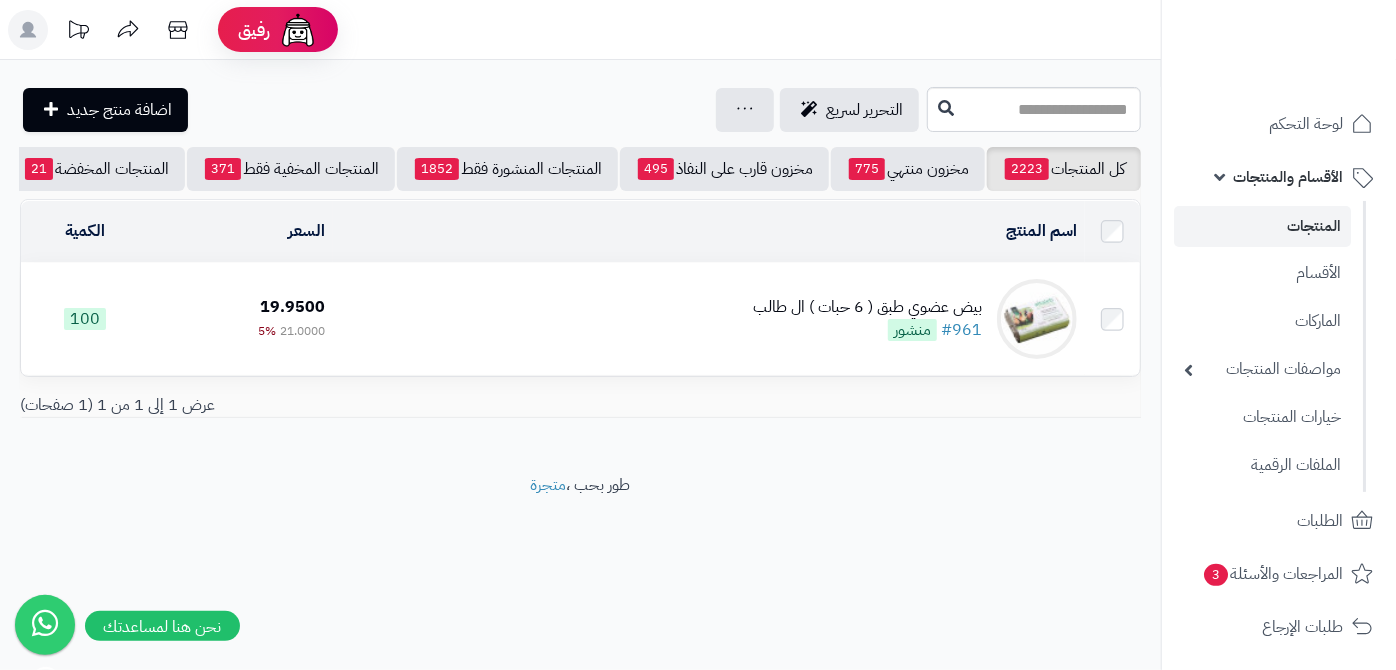 click on "منشور" at bounding box center (912, 330) 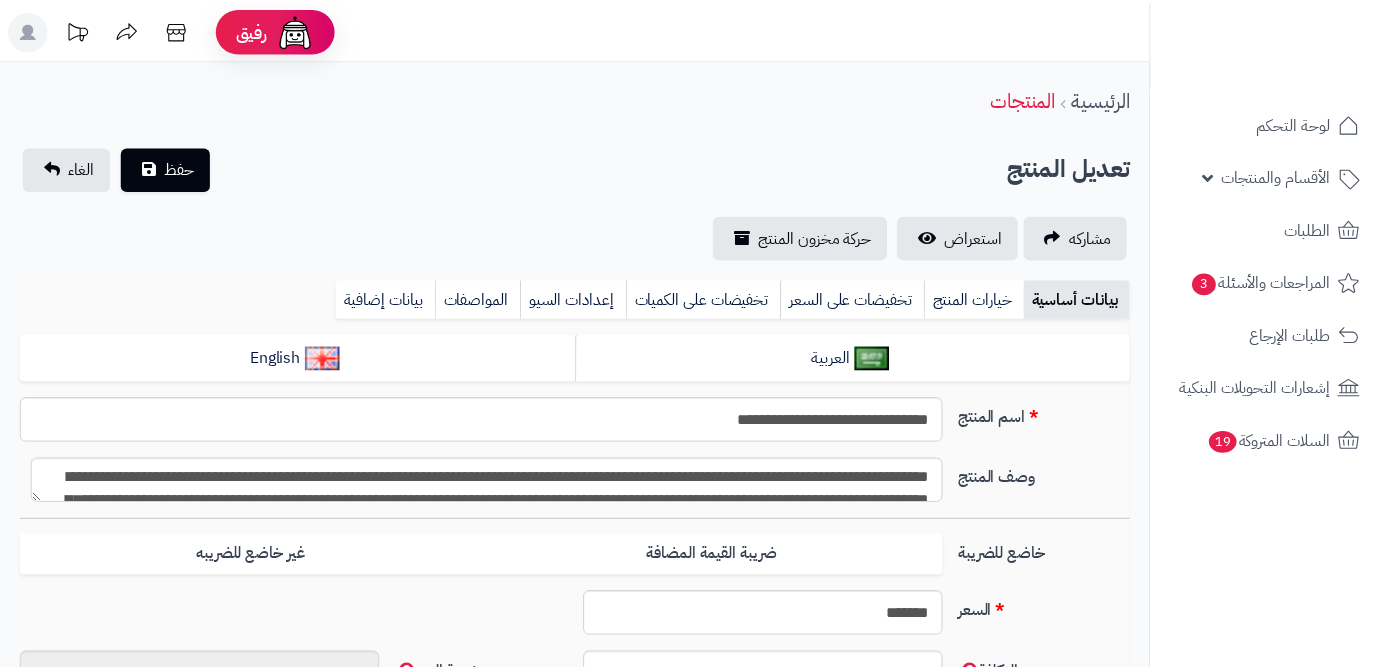 scroll, scrollTop: 0, scrollLeft: 0, axis: both 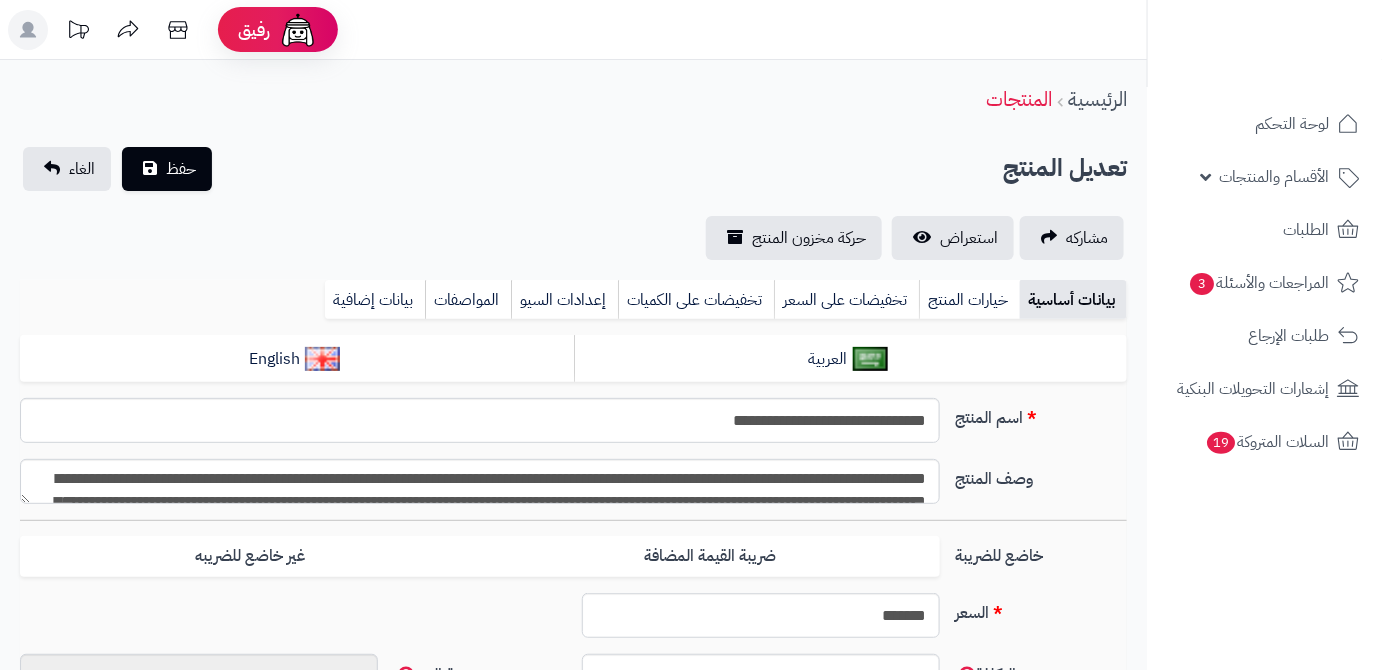 type on "**" 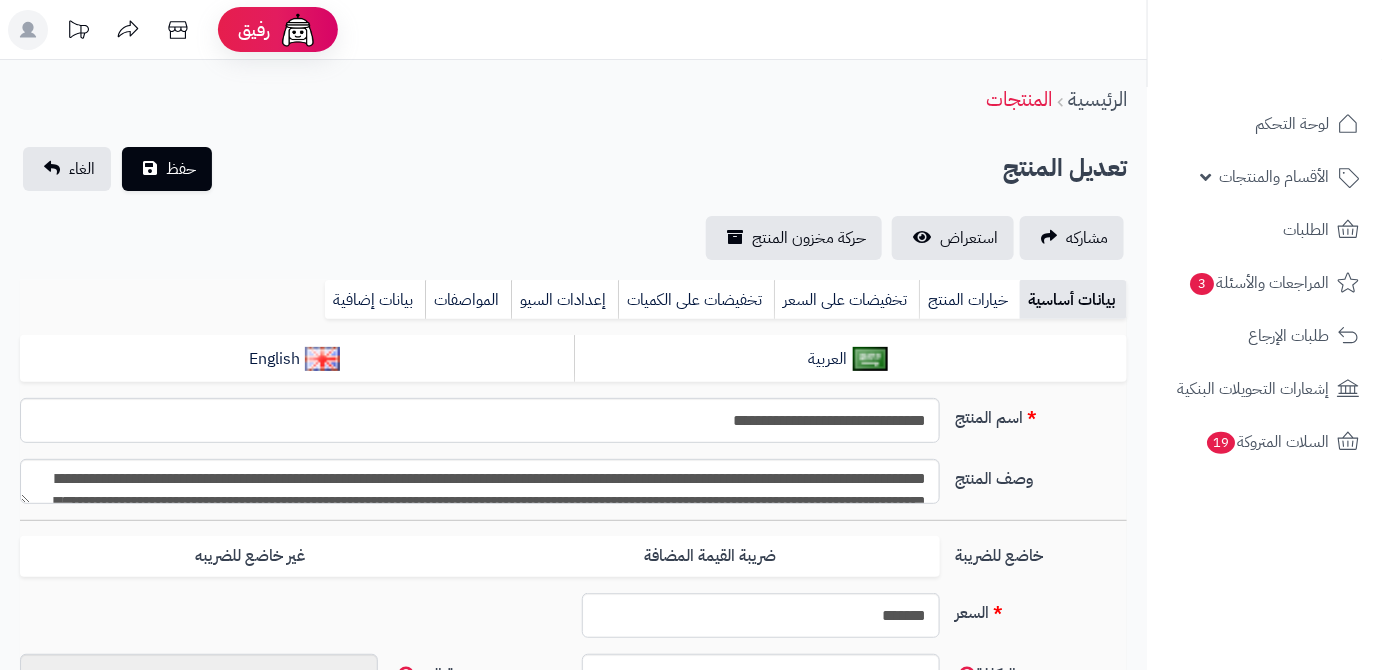 type on "*********" 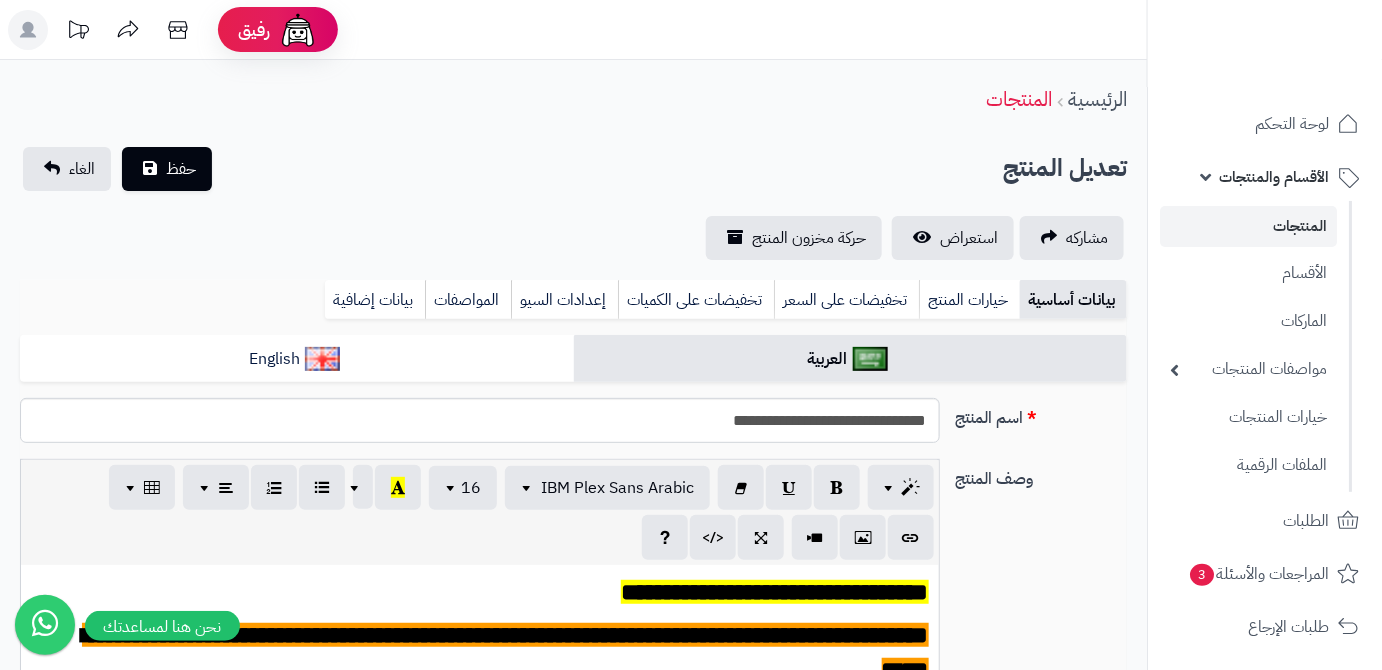 type on "*****" 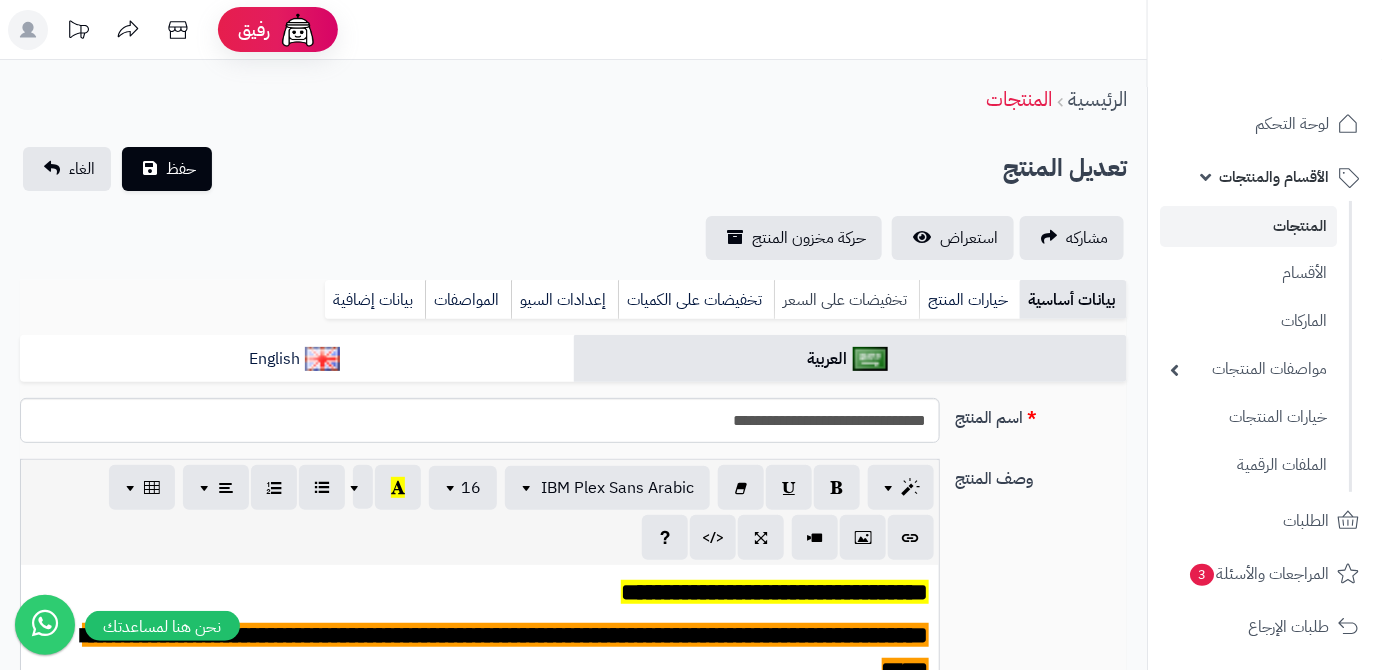 click on "تخفيضات على السعر" at bounding box center [846, 300] 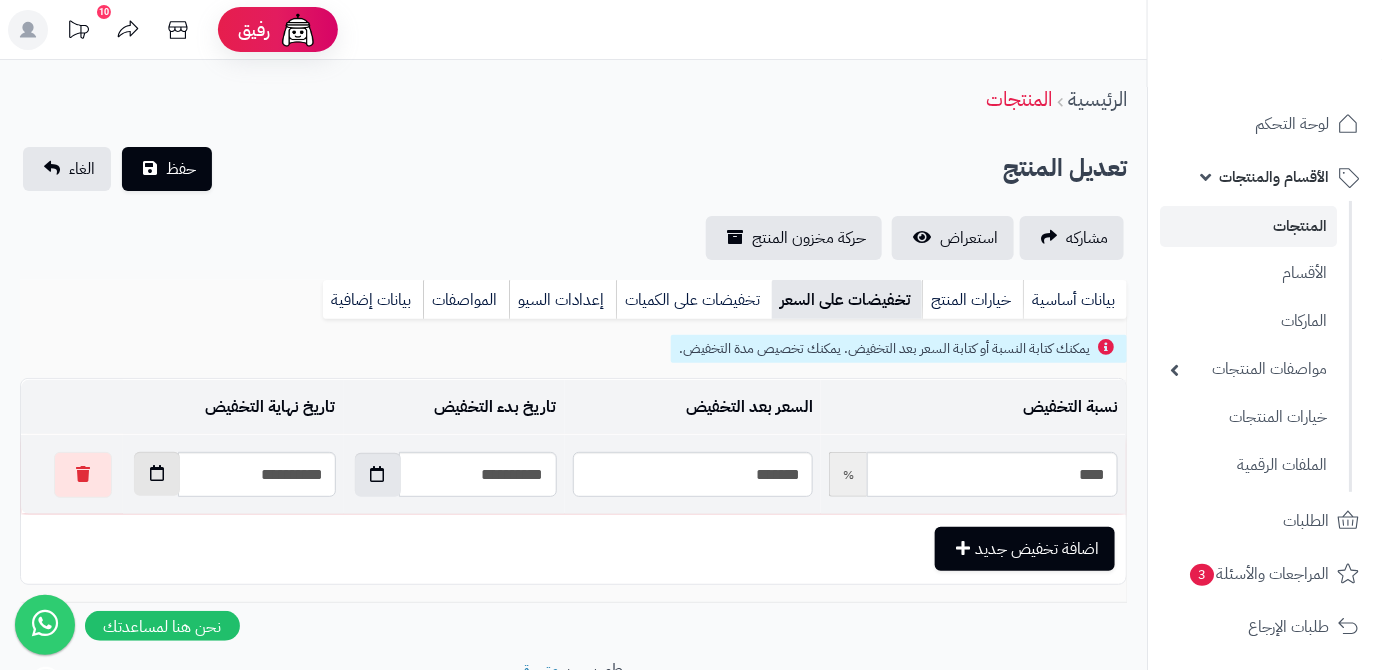 click at bounding box center (157, 474) 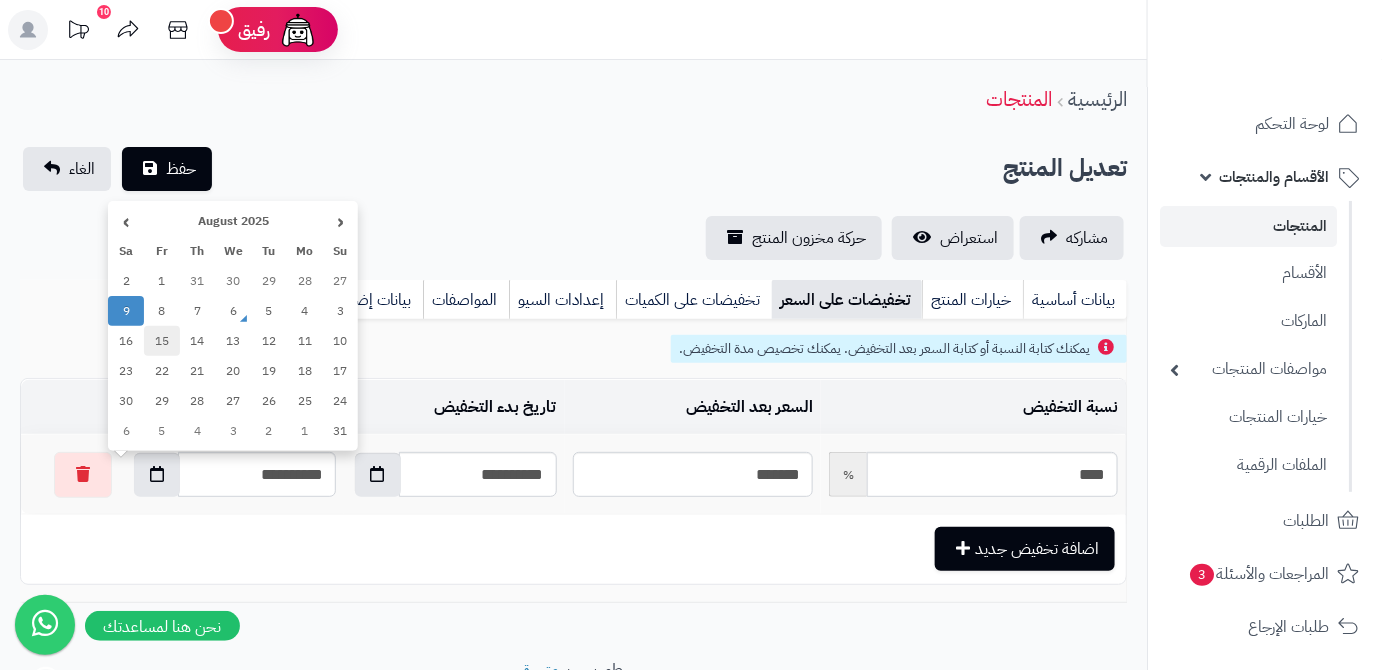 click on "15" at bounding box center (162, 341) 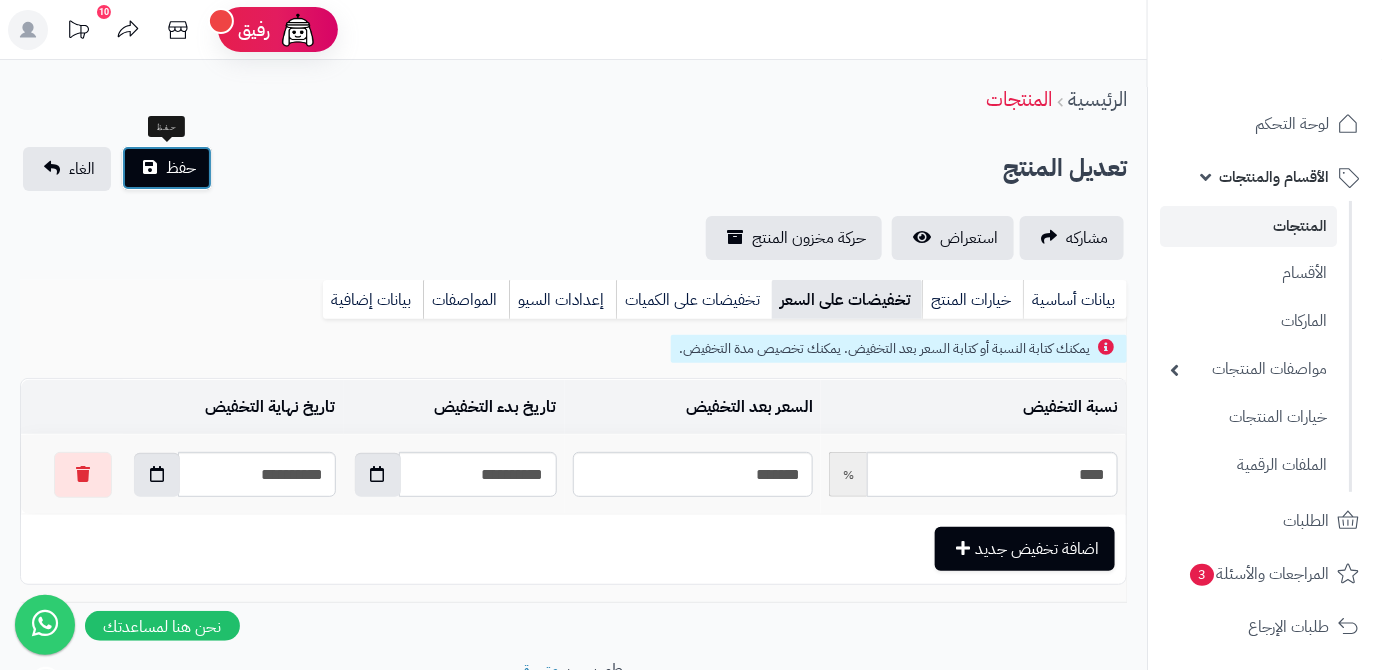 click on "حفظ" at bounding box center (167, 168) 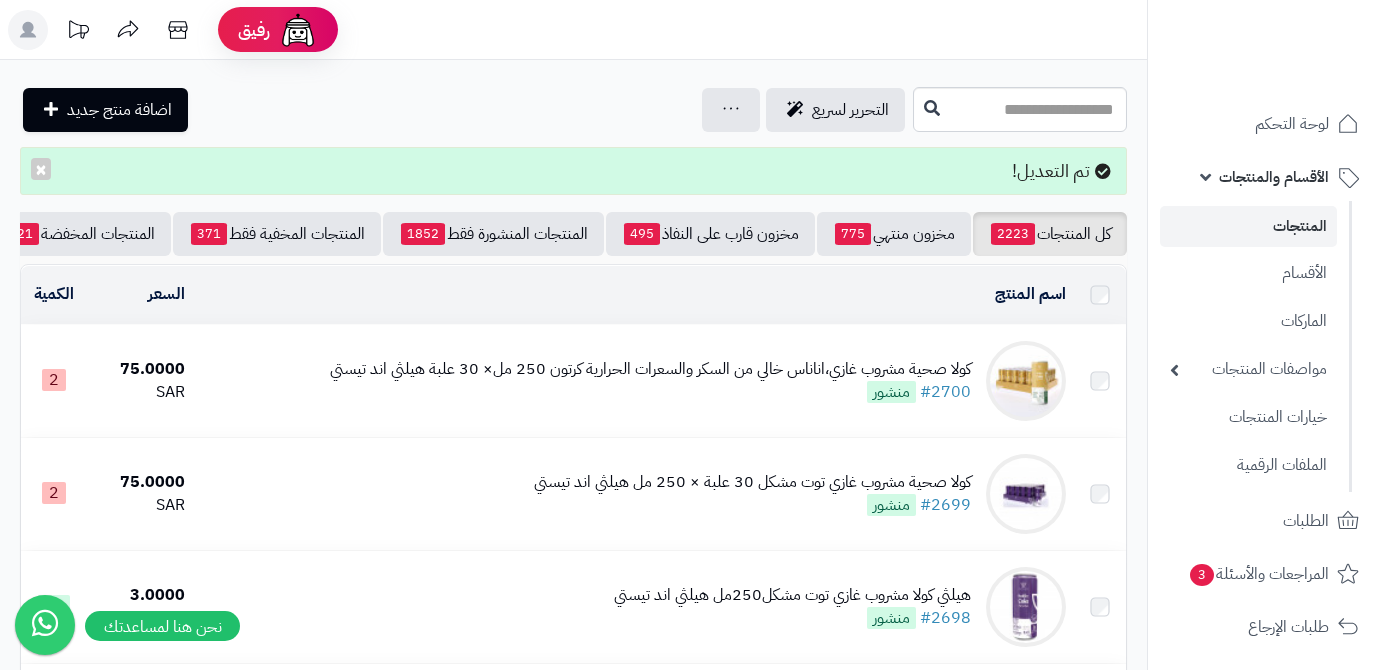 scroll, scrollTop: 0, scrollLeft: 0, axis: both 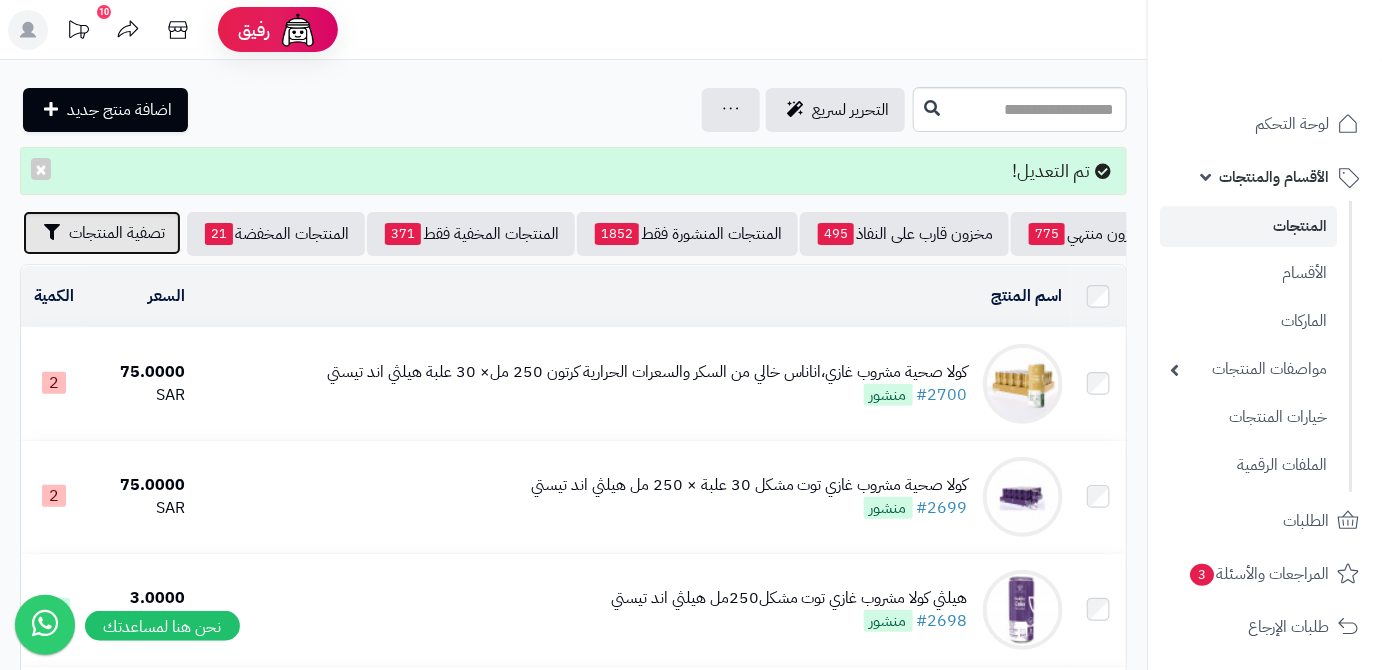 click on "تصفية المنتجات" at bounding box center [102, 233] 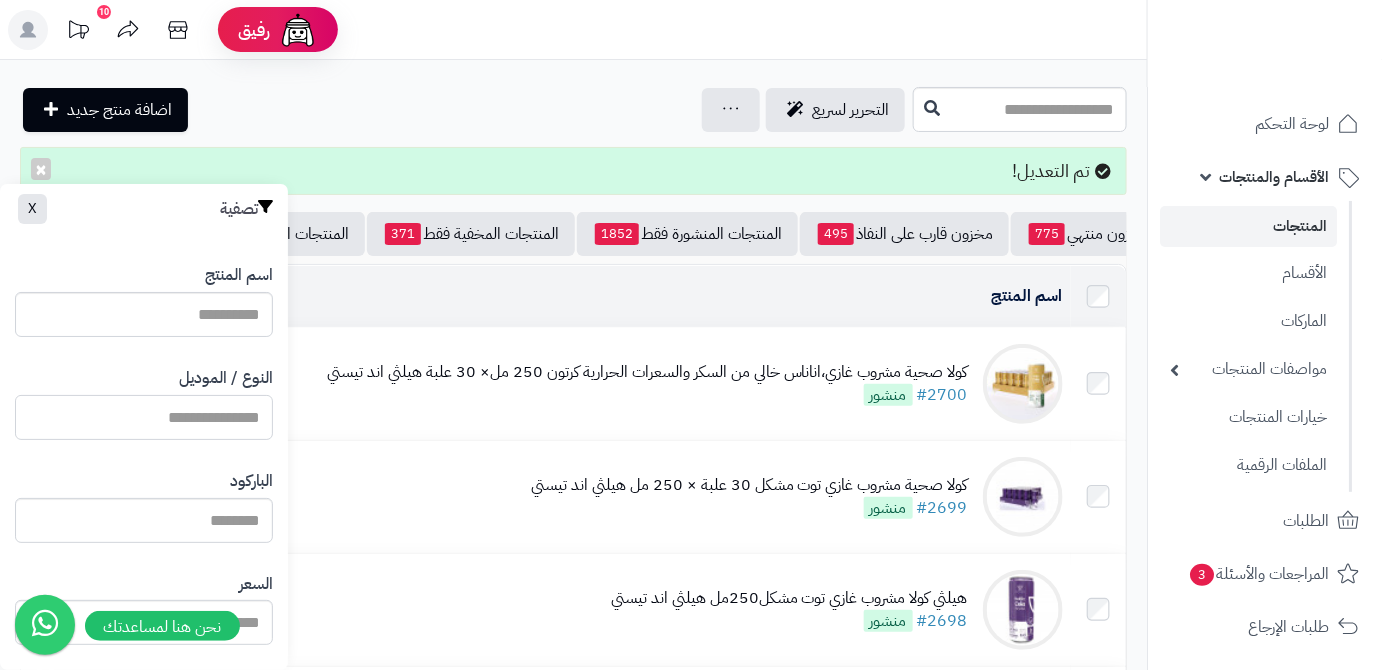 paste on "**********" 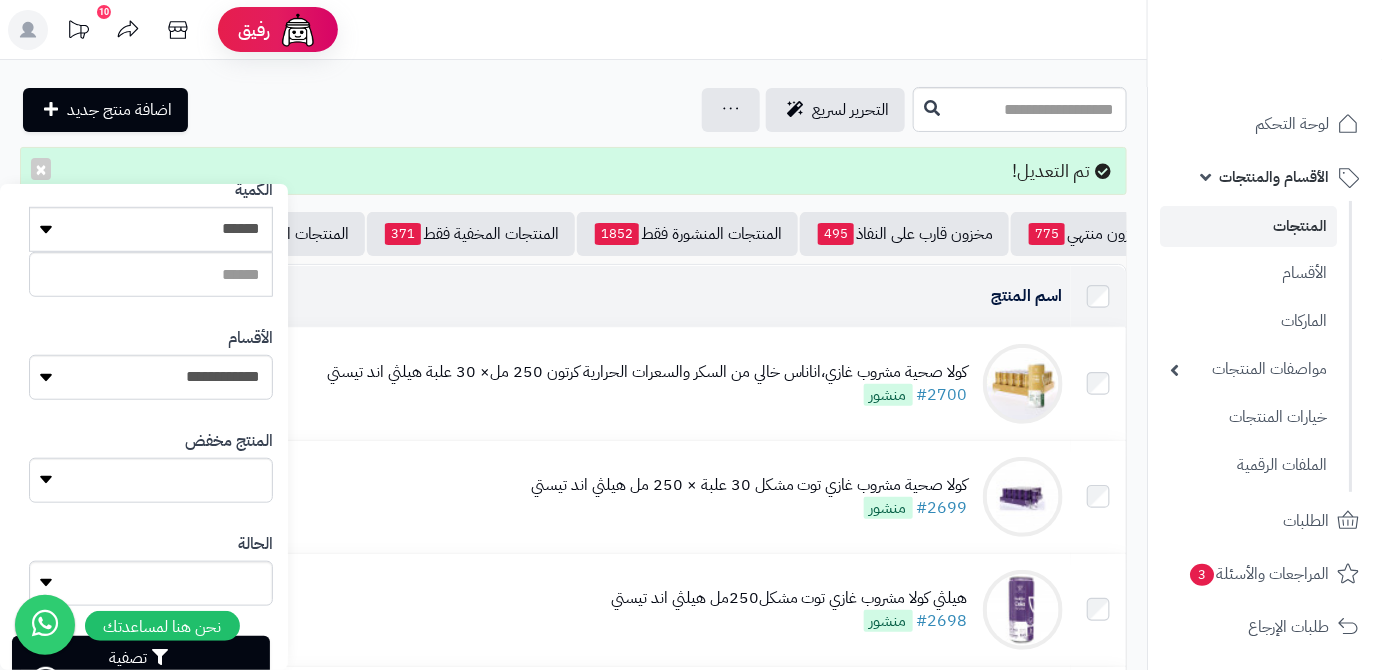scroll, scrollTop: 552, scrollLeft: 0, axis: vertical 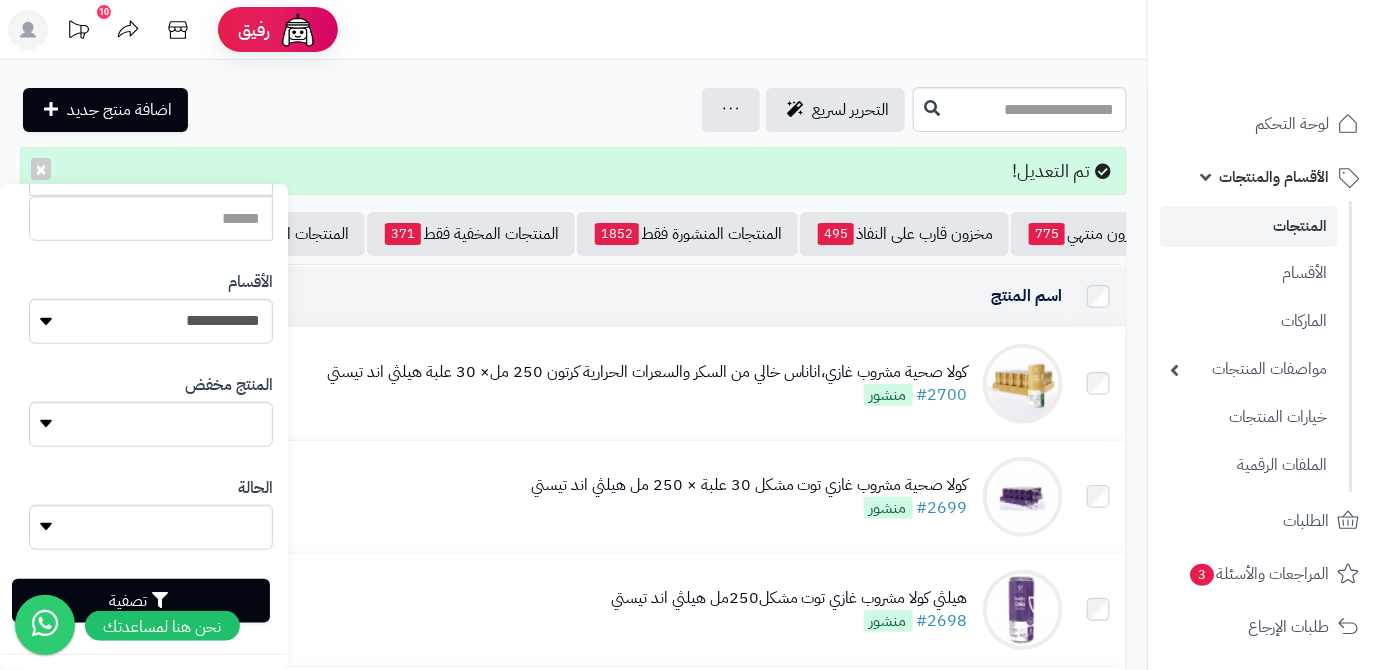 type on "**********" 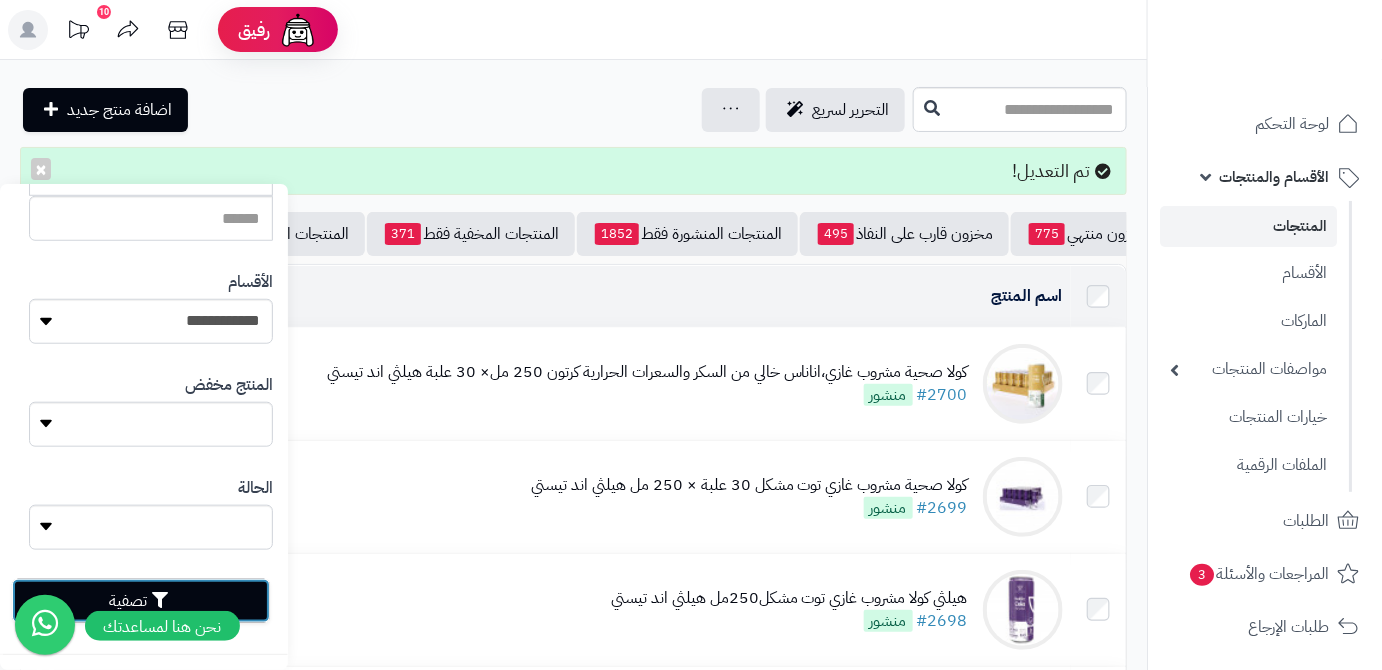 click on "تصفية" at bounding box center [141, 601] 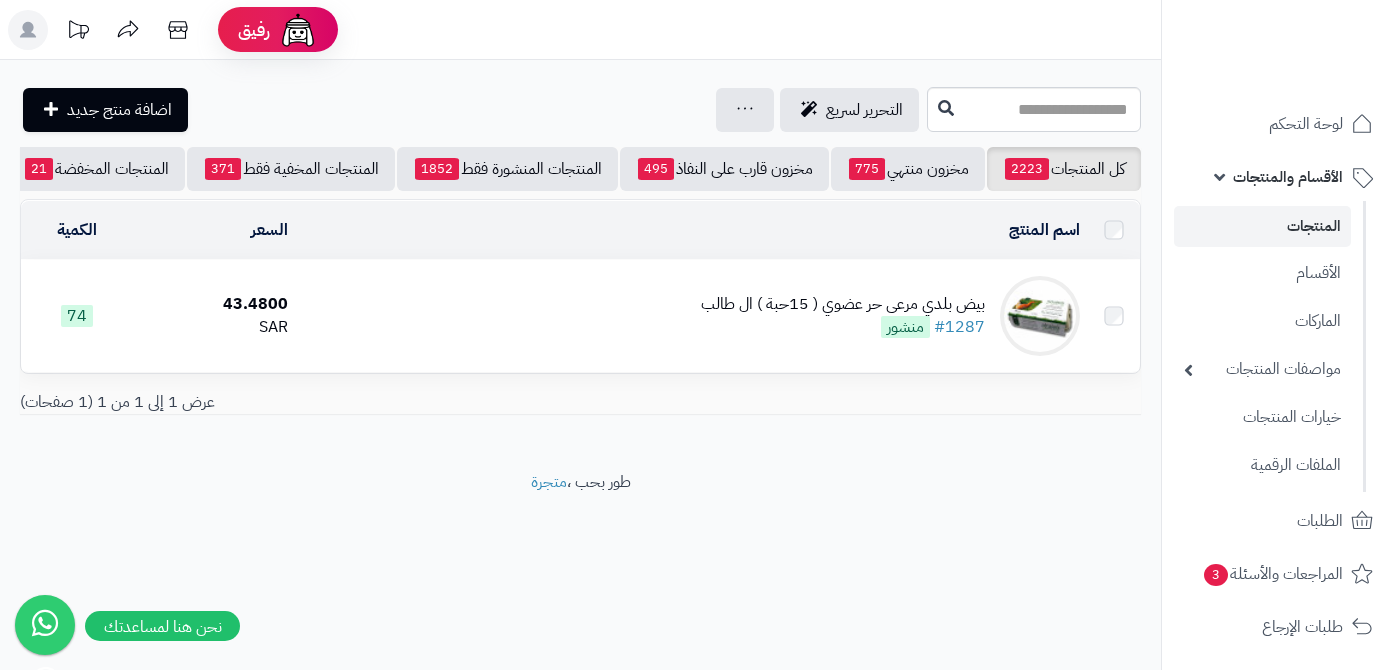 scroll, scrollTop: 0, scrollLeft: 0, axis: both 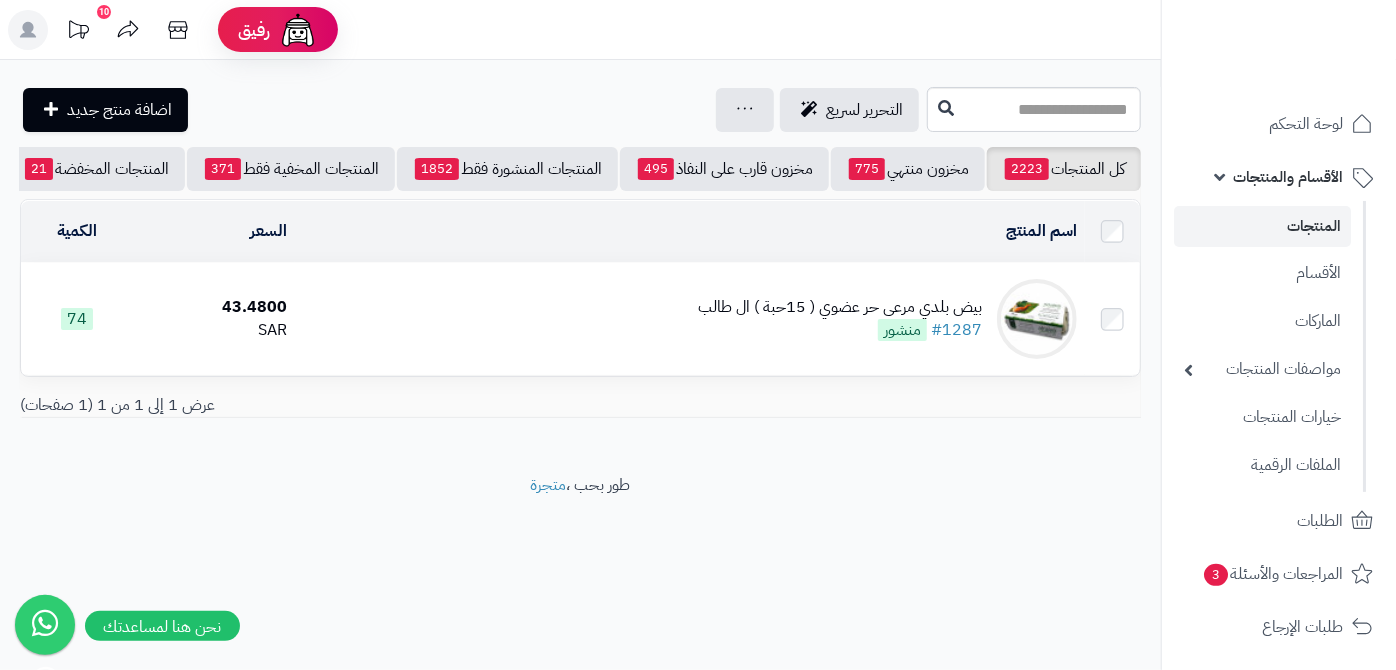 click on "بيض بلدي مرعى حر عضوي ( 15حبة ) ال طالب" at bounding box center (840, 307) 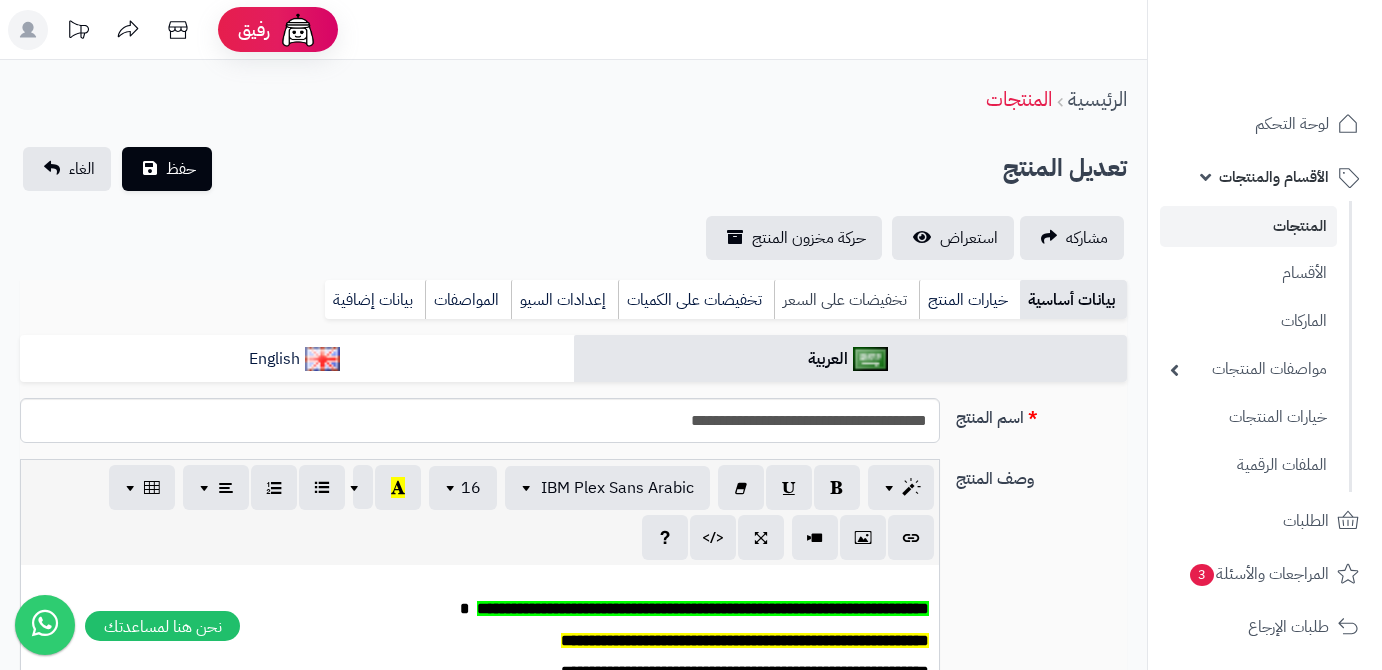 scroll, scrollTop: 0, scrollLeft: 0, axis: both 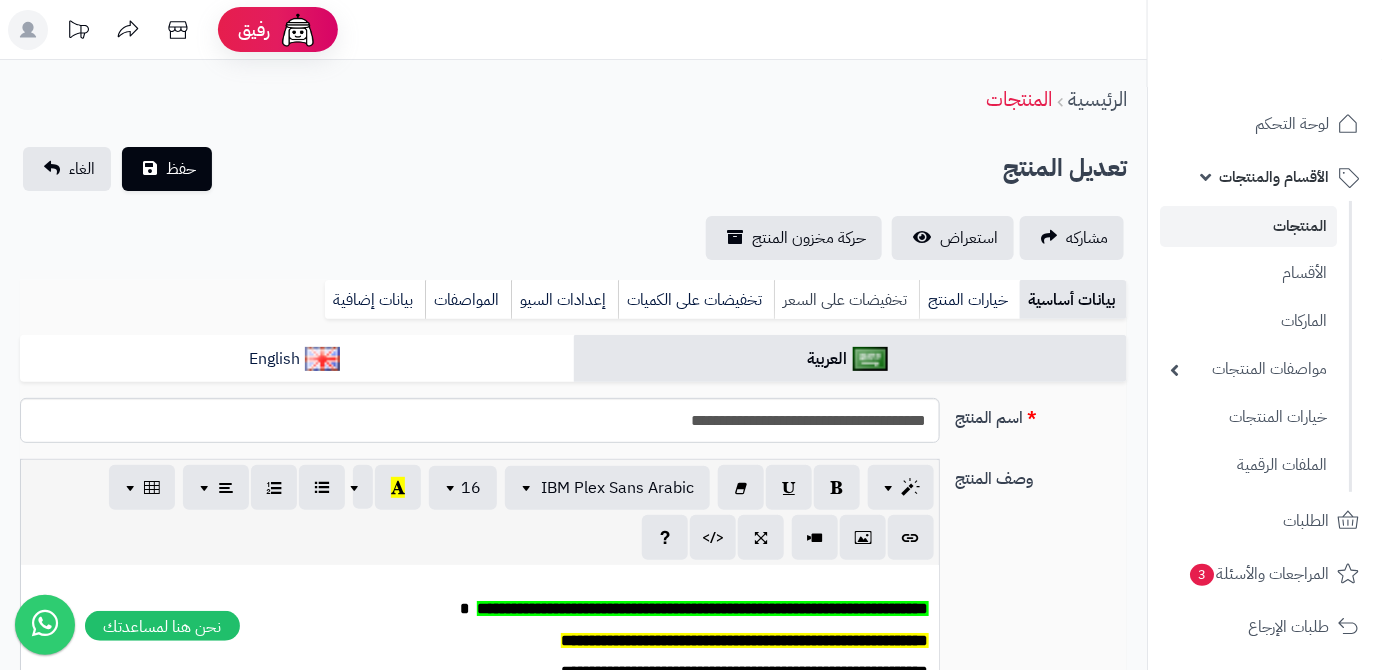type on "*****" 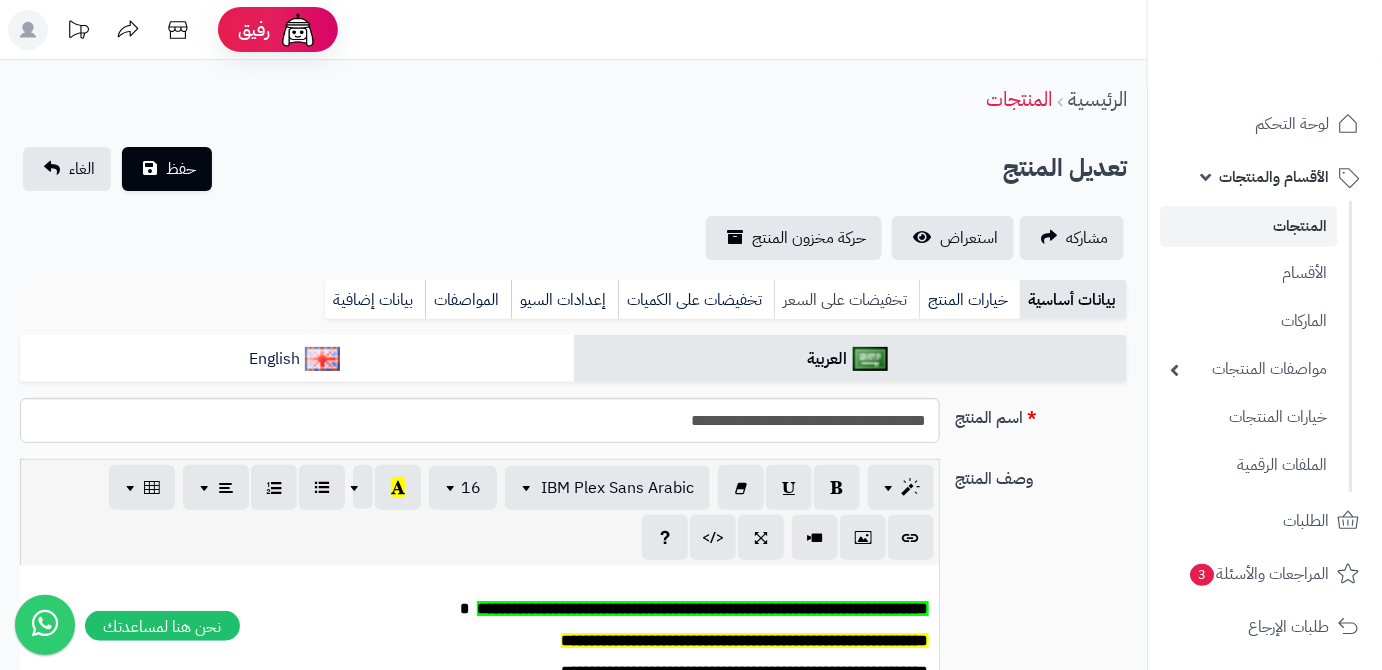 click on "تخفيضات على السعر" at bounding box center [846, 300] 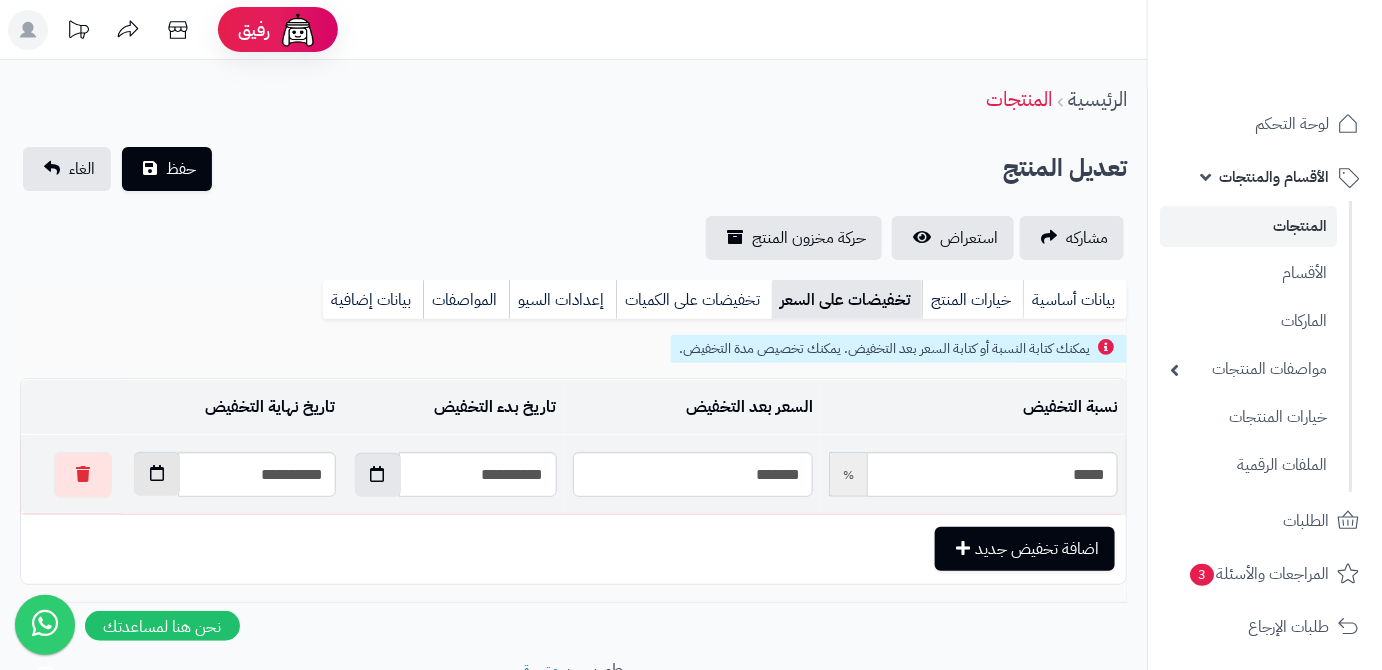 click at bounding box center [157, 473] 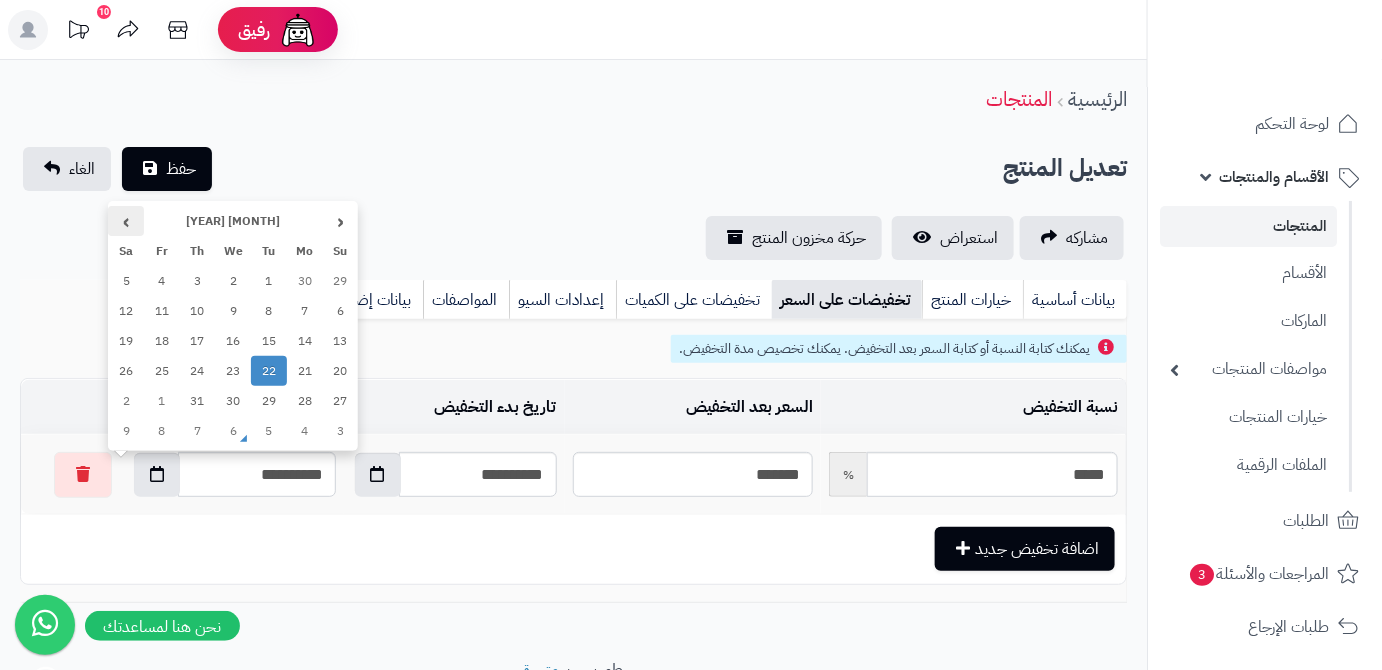 click on "›" at bounding box center [126, 221] 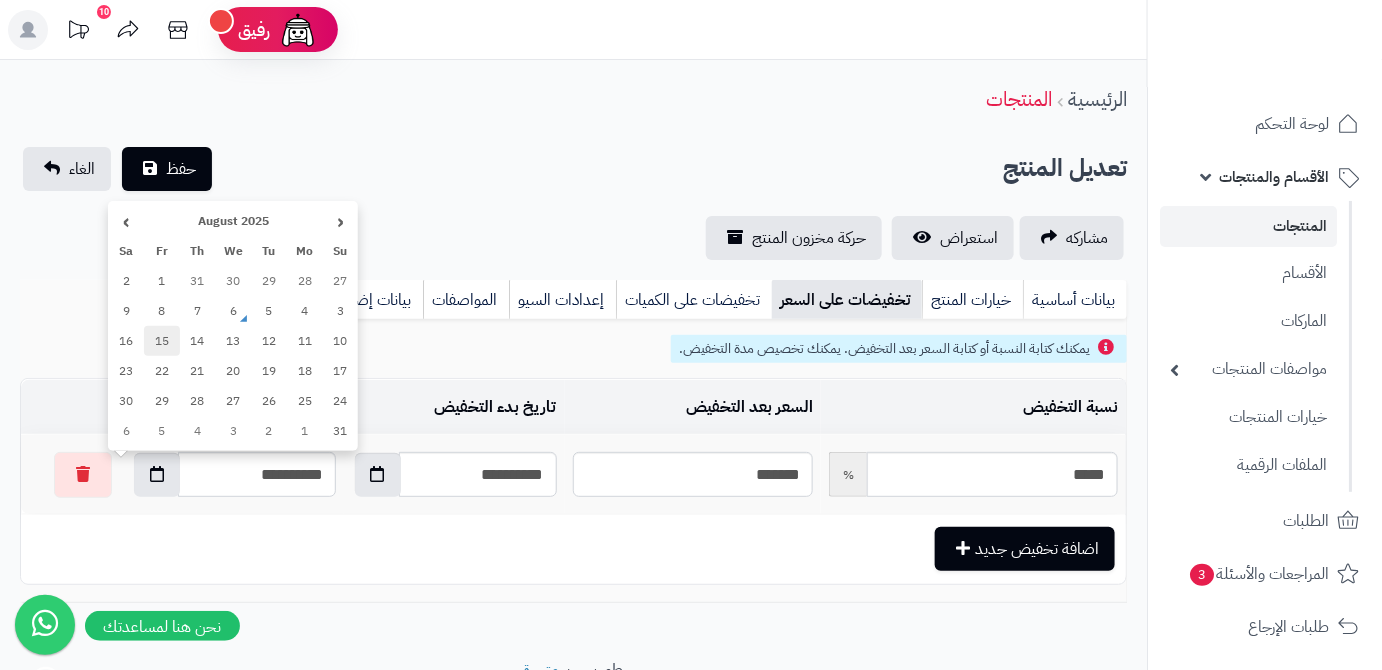 click on "15" at bounding box center (162, 341) 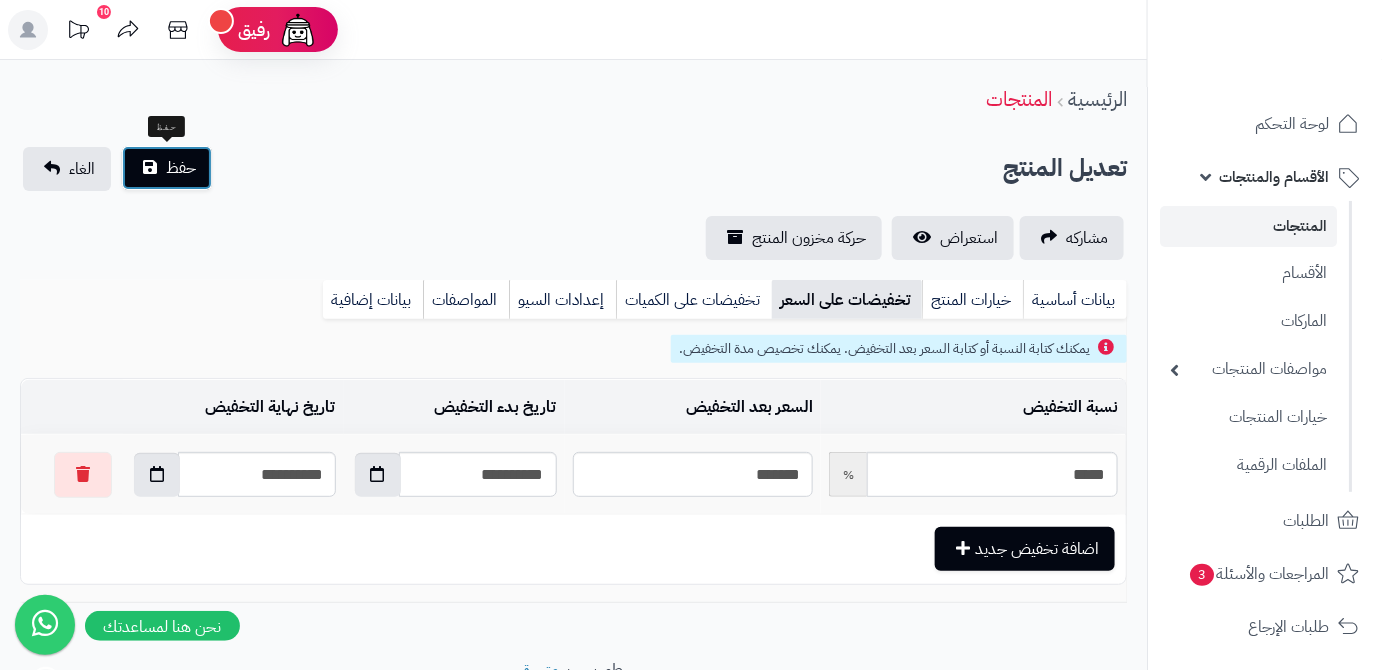 click on "حفظ" at bounding box center (167, 168) 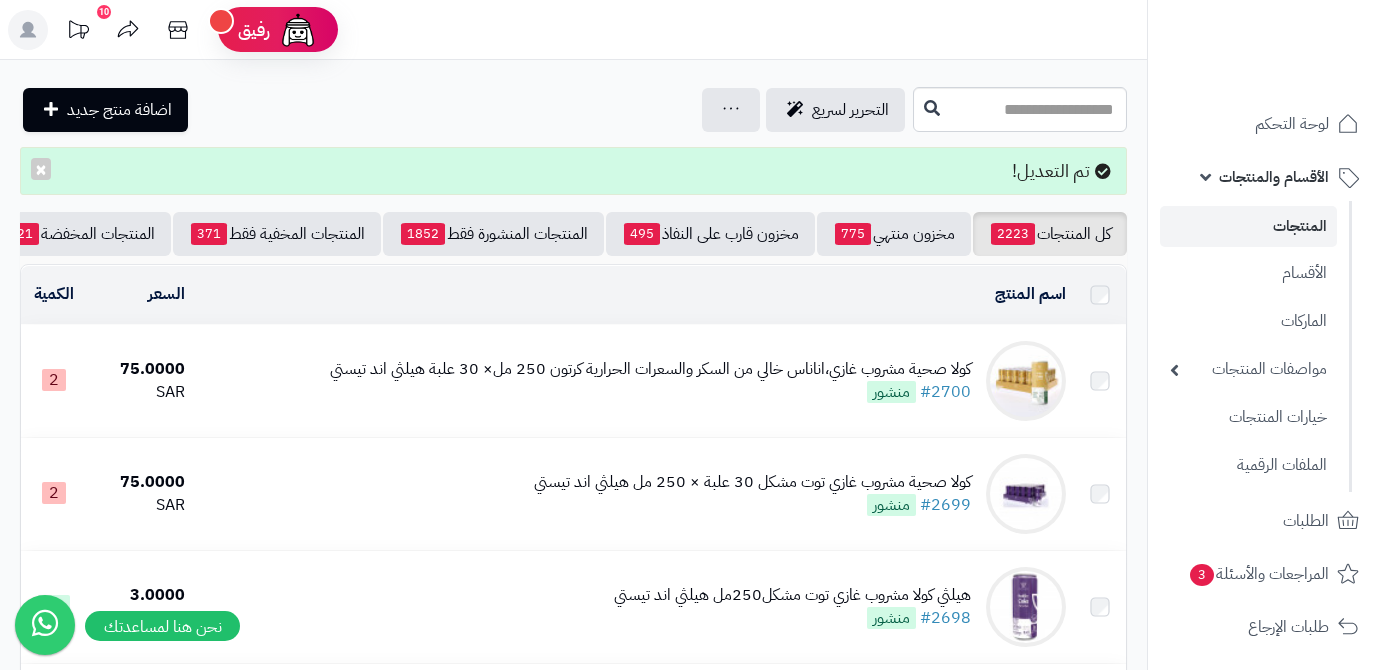 scroll, scrollTop: 0, scrollLeft: 0, axis: both 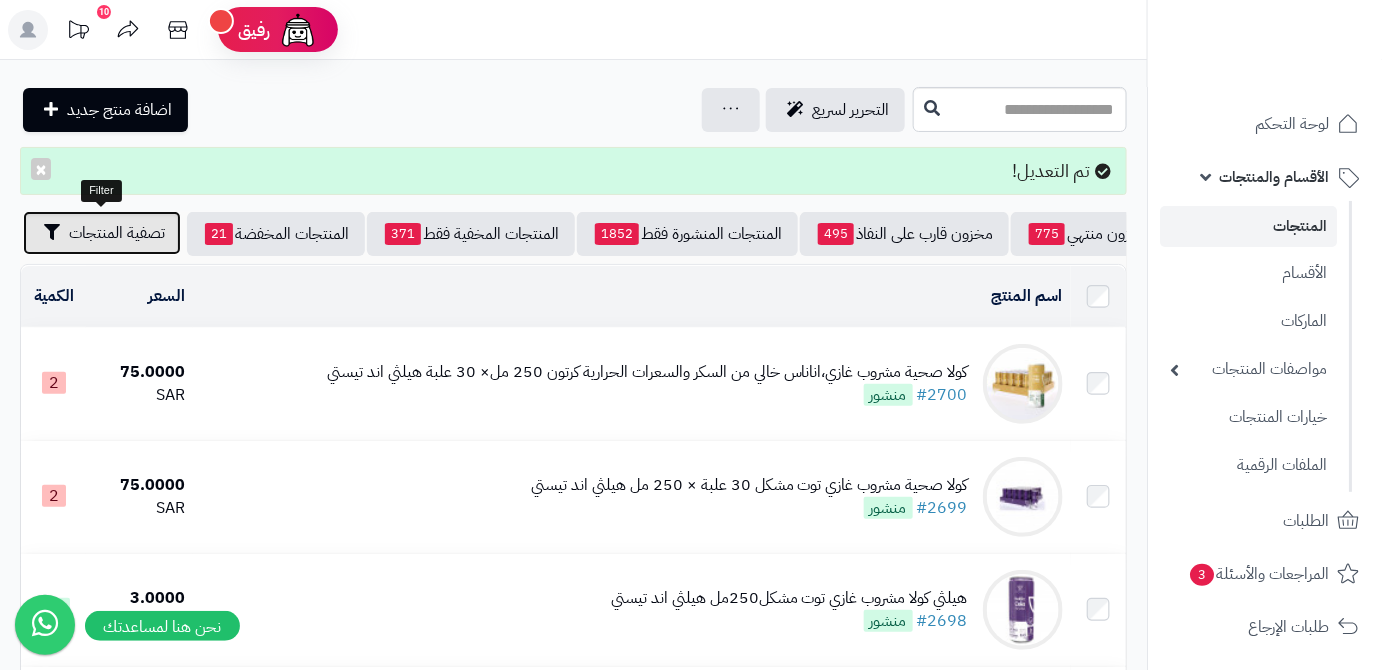 click on "تصفية المنتجات" at bounding box center [117, 233] 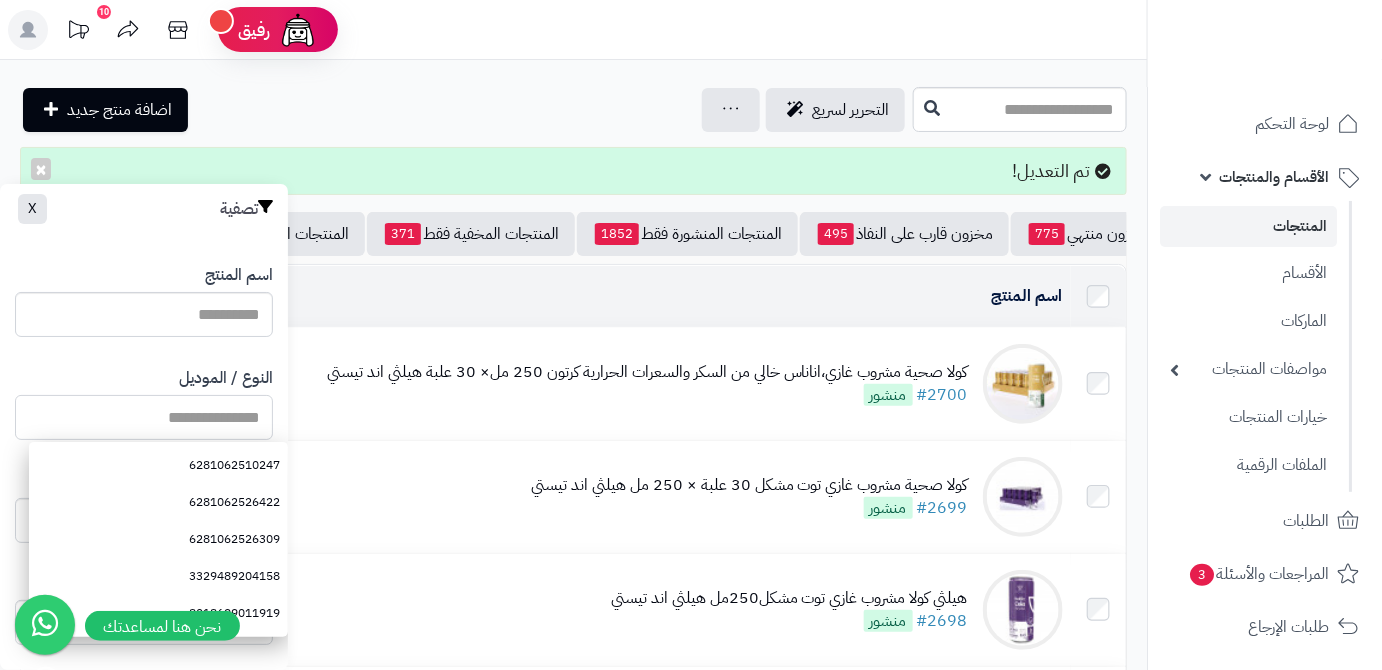 paste on "**********" 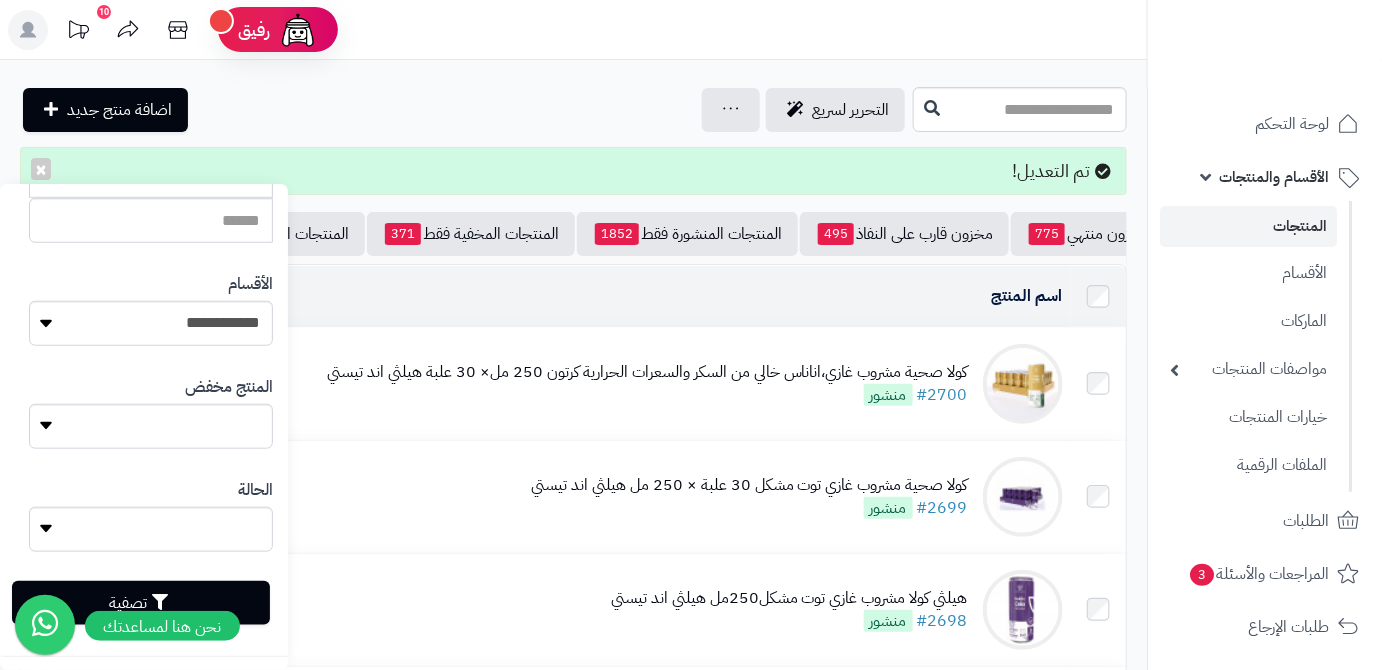 scroll, scrollTop: 552, scrollLeft: 0, axis: vertical 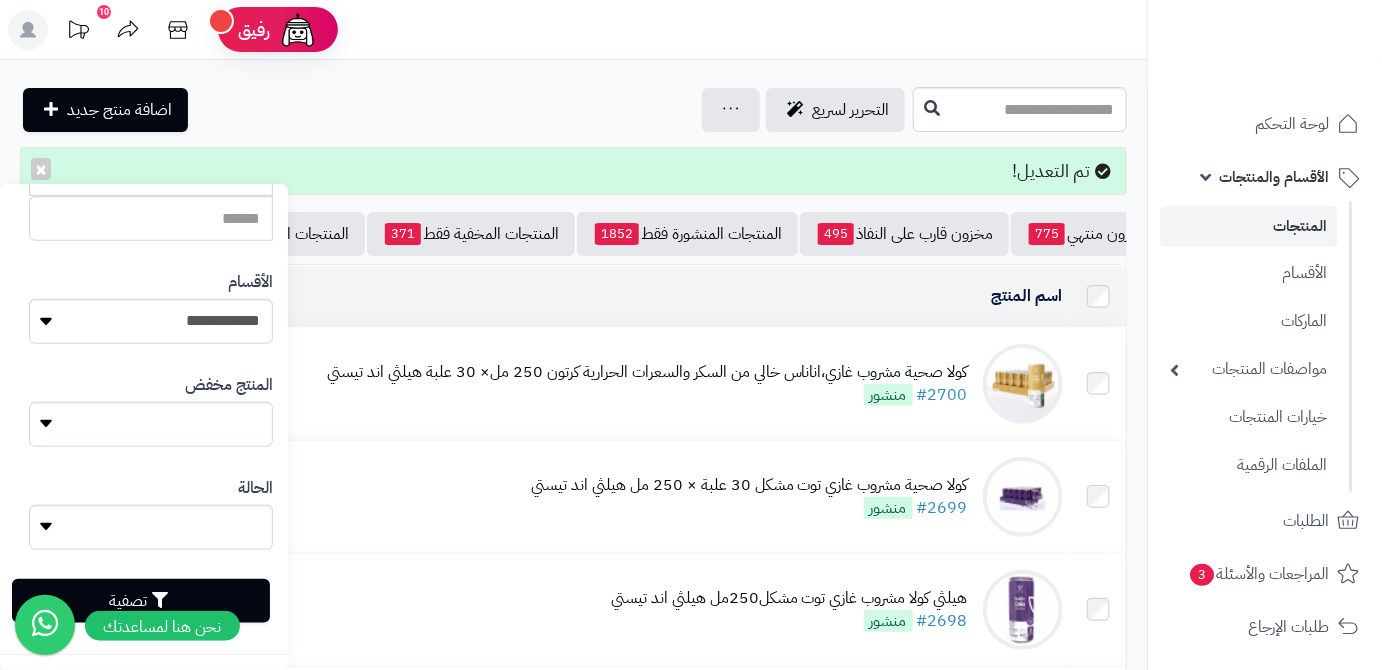 type on "**********" 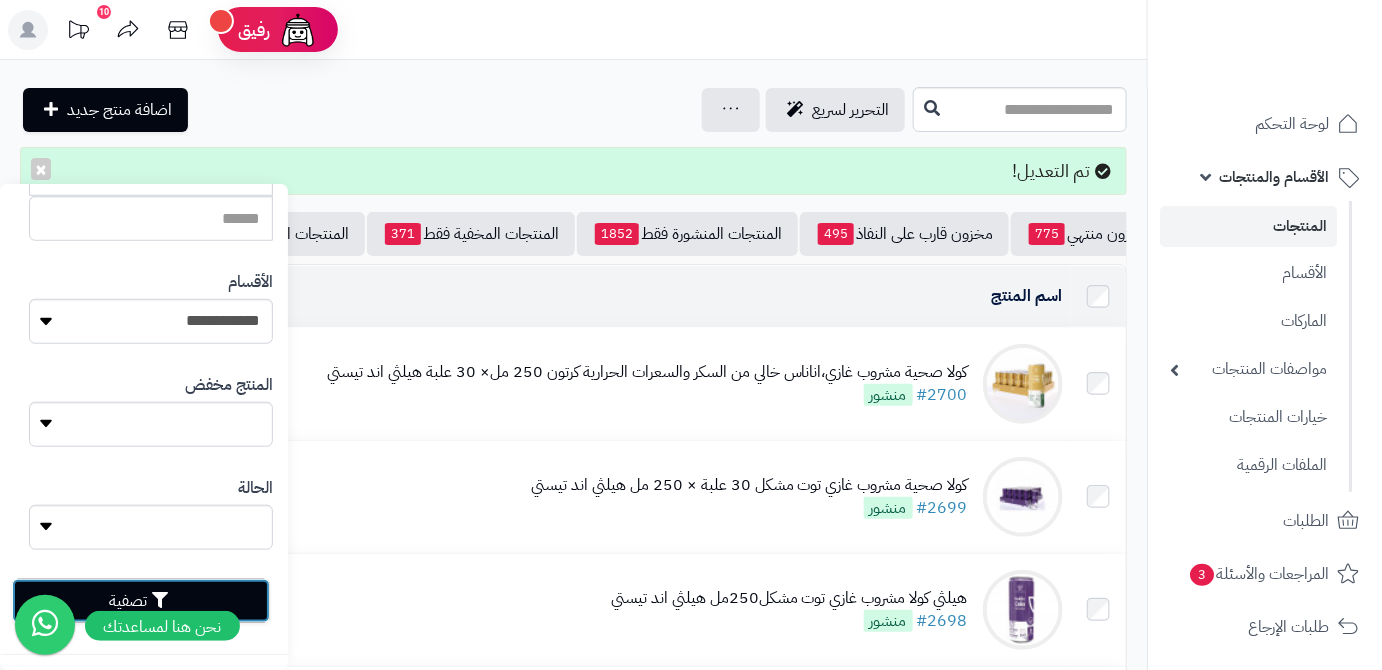 click on "تصفية" at bounding box center [141, 601] 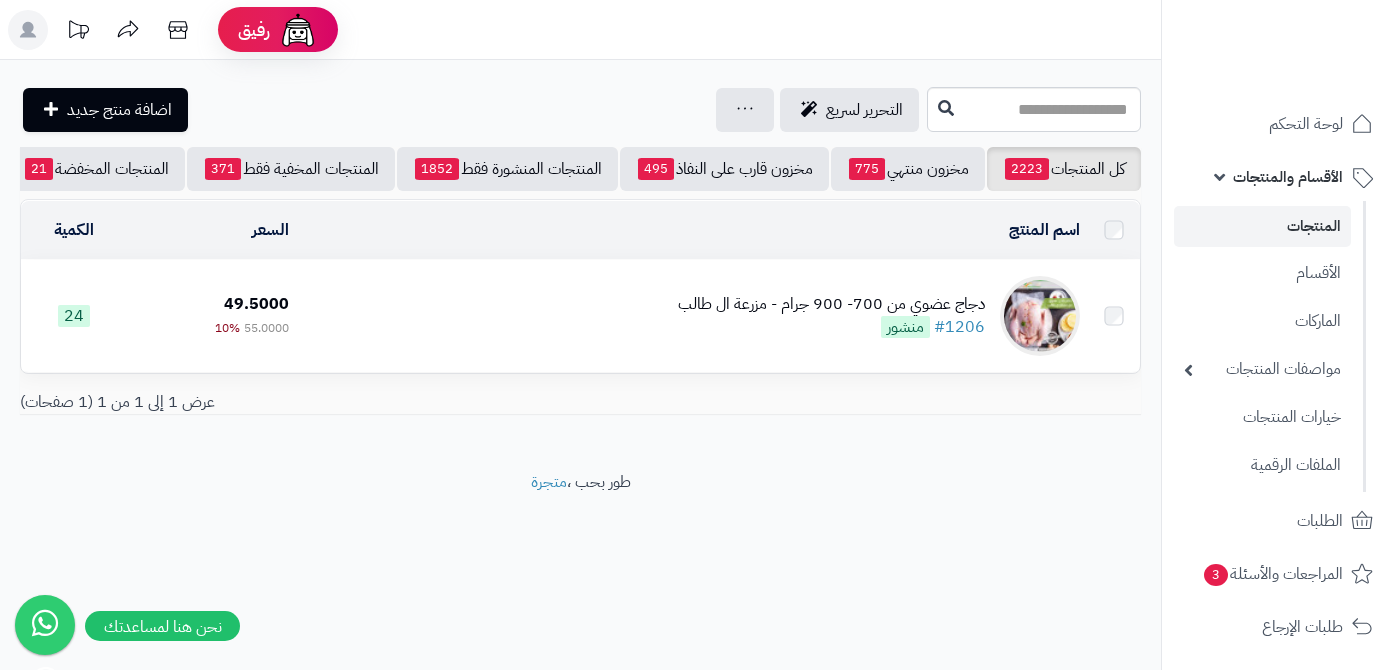 scroll, scrollTop: 0, scrollLeft: 0, axis: both 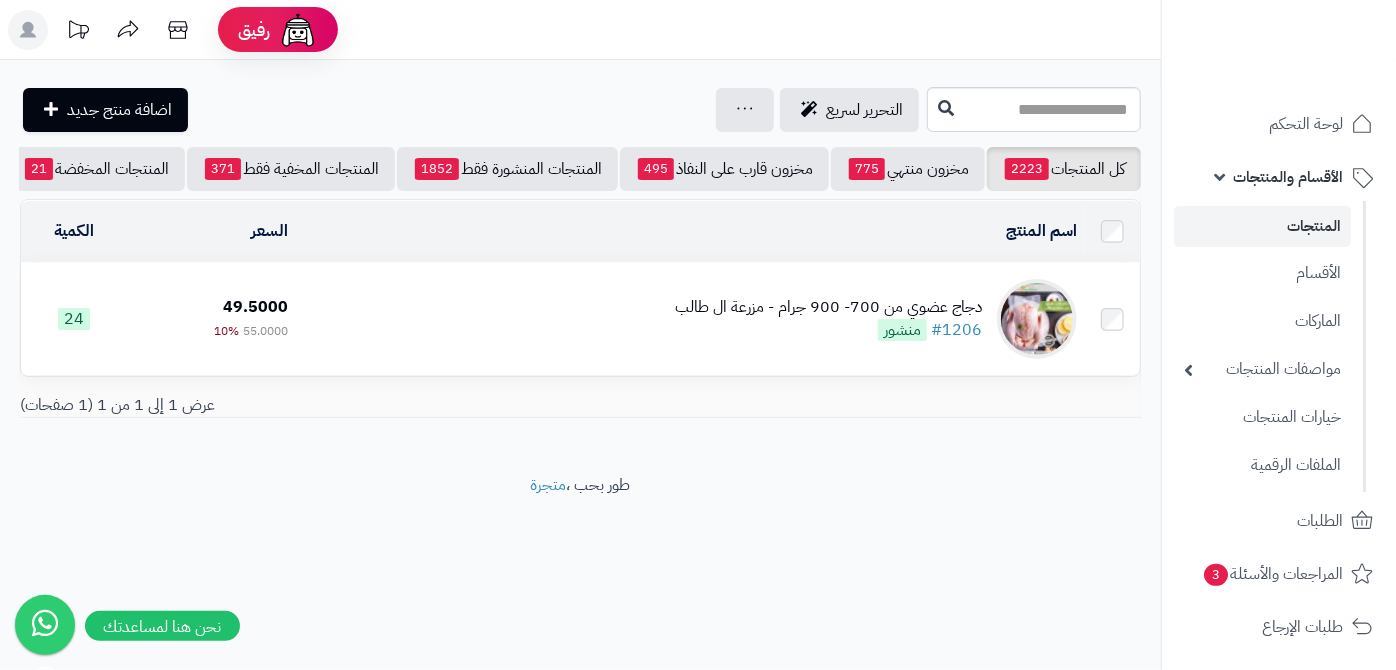 click on "دجاج عضوي من 700- 900 جرام - مزرعة ال طالب" at bounding box center [828, 307] 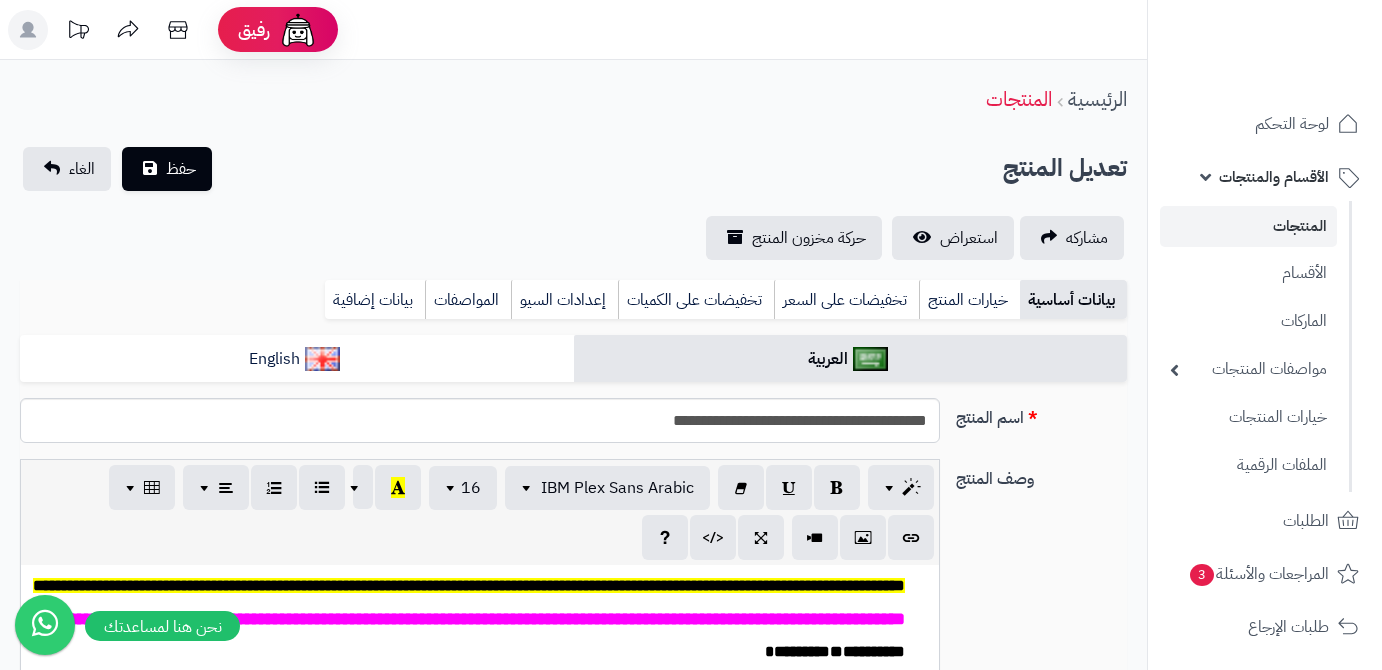 scroll, scrollTop: 0, scrollLeft: 0, axis: both 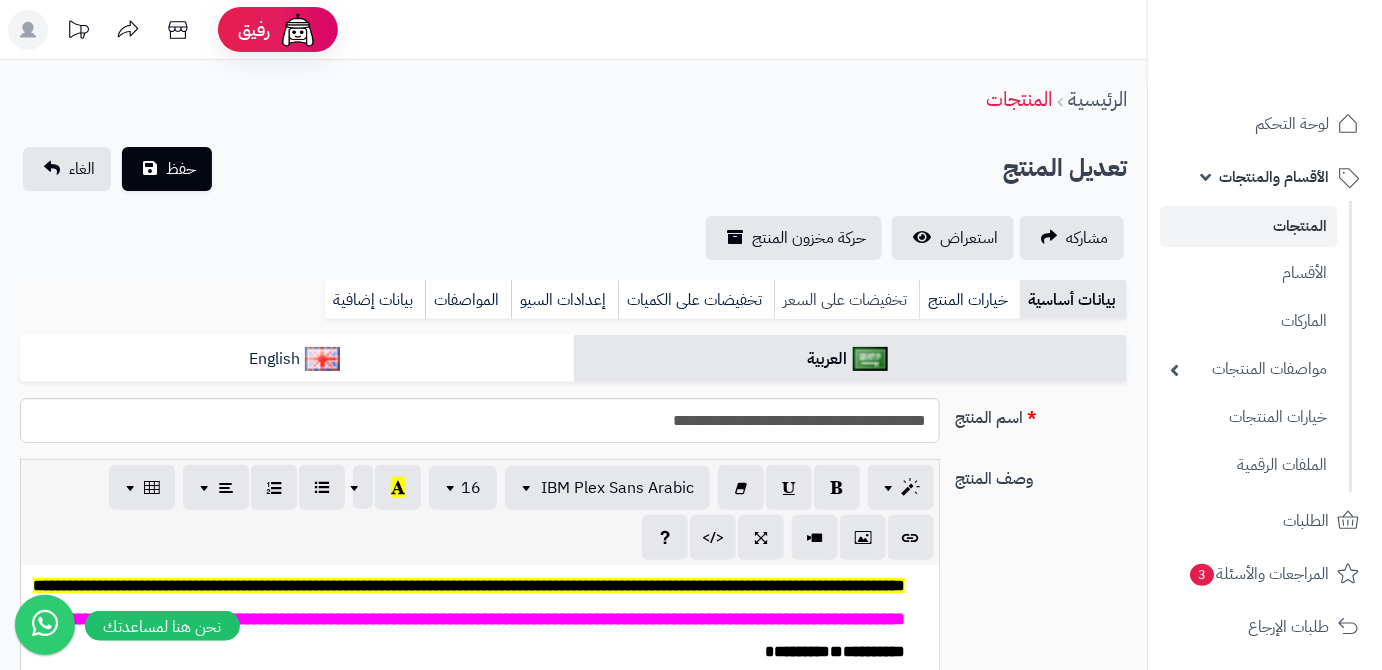 click on "تخفيضات على السعر" at bounding box center [846, 300] 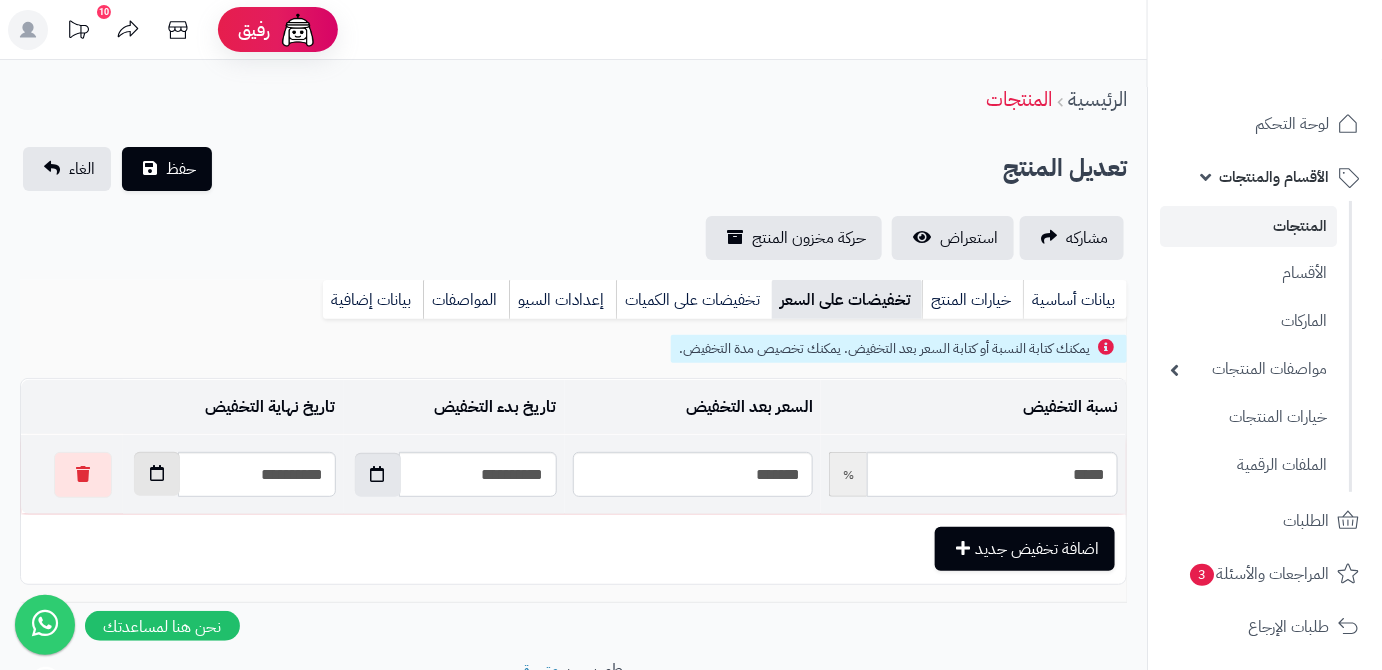 click at bounding box center (157, 474) 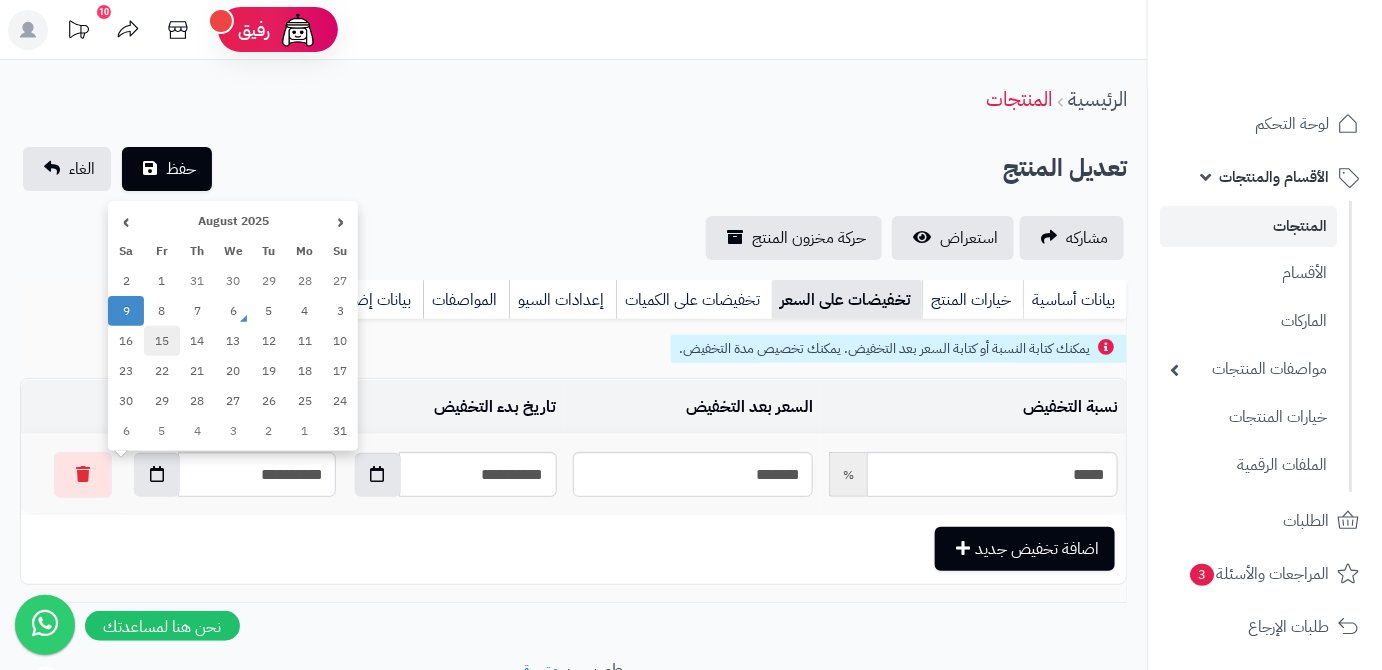 click on "15" at bounding box center [162, 341] 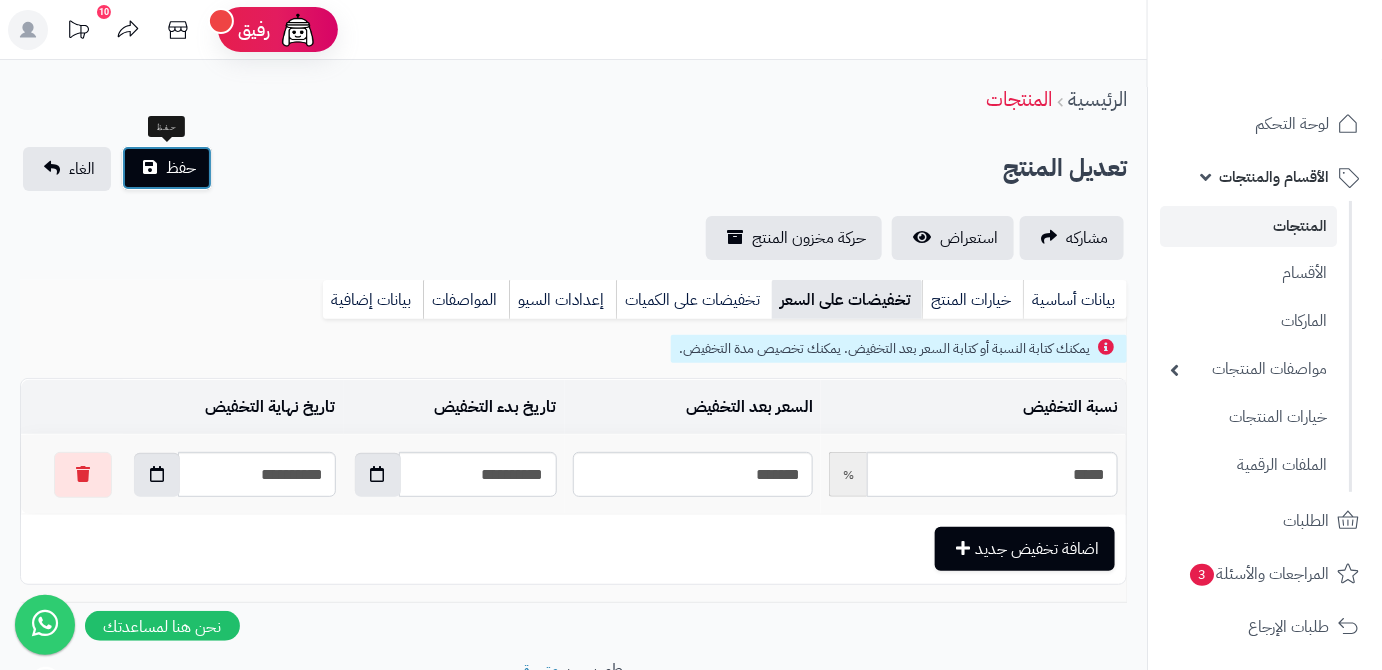 click on "حفظ" at bounding box center (181, 168) 